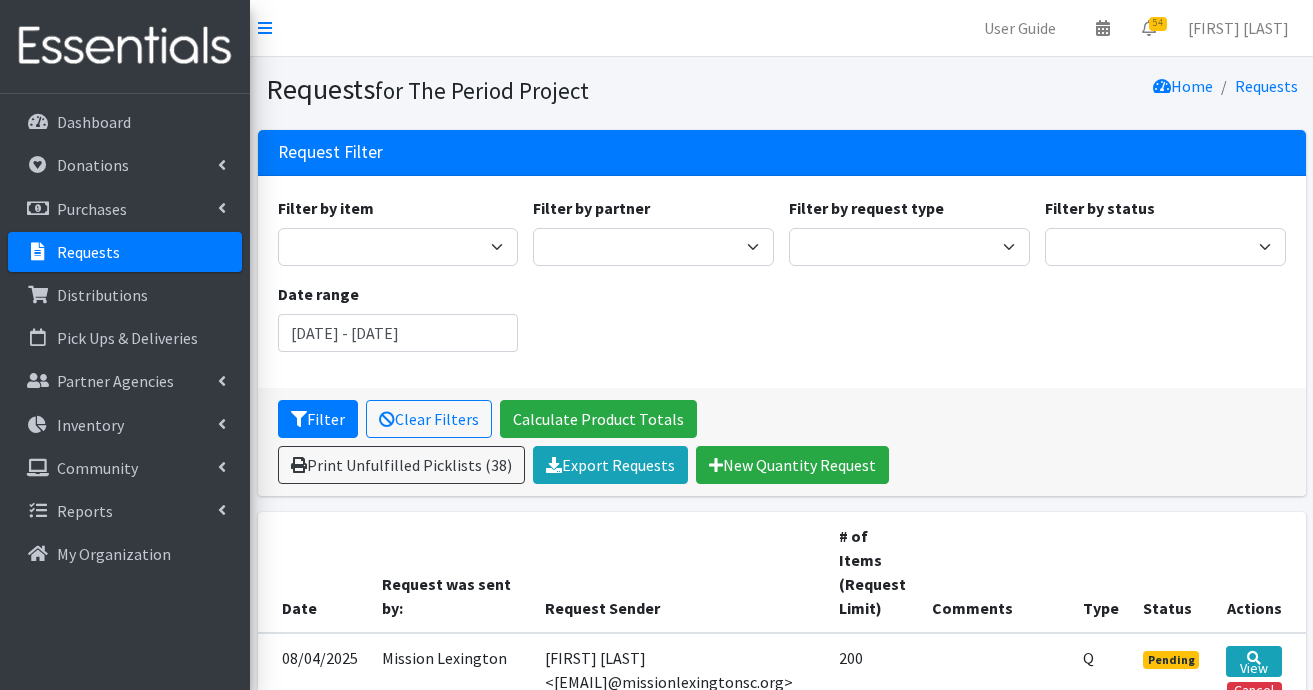 scroll, scrollTop: 300, scrollLeft: 0, axis: vertical 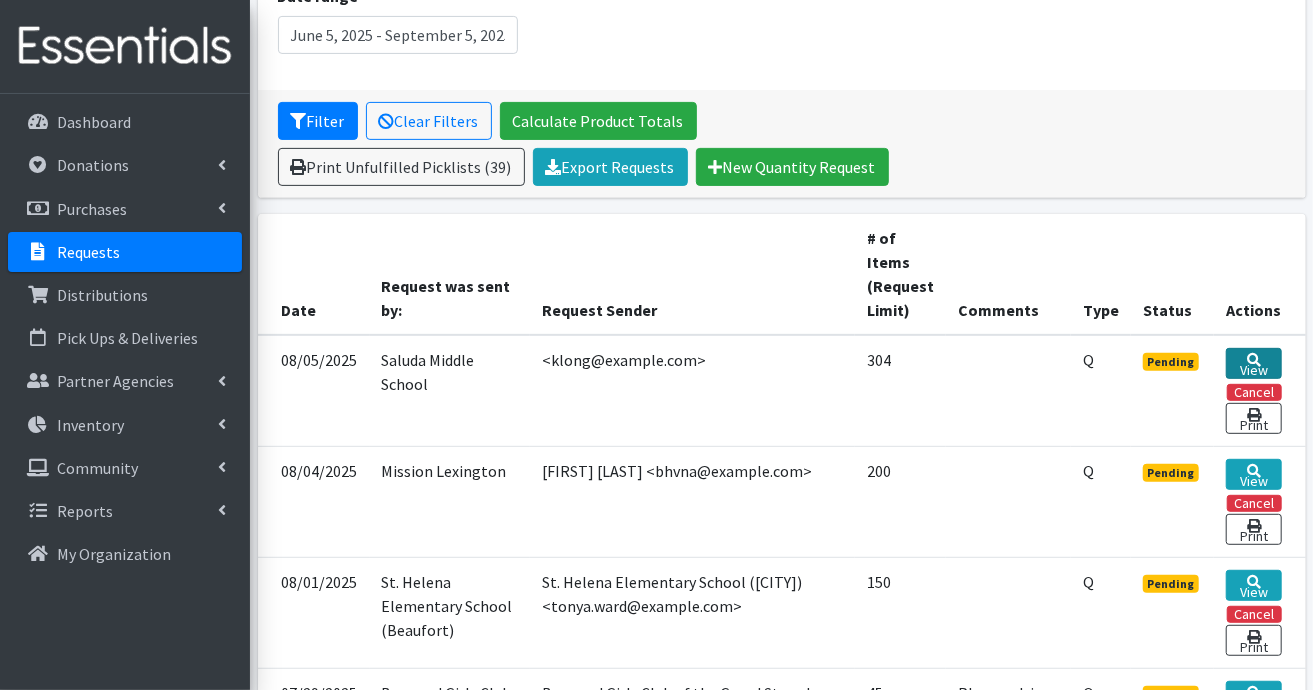 click on "View" at bounding box center (1253, 363) 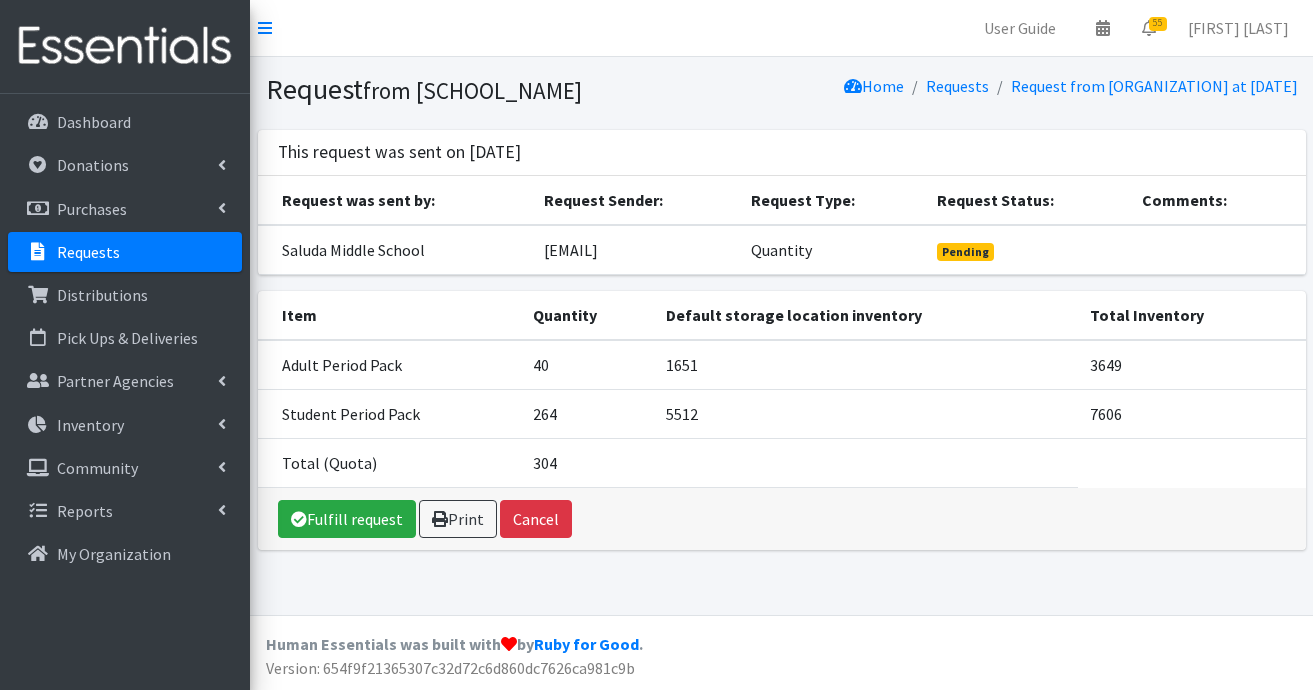scroll, scrollTop: 0, scrollLeft: 0, axis: both 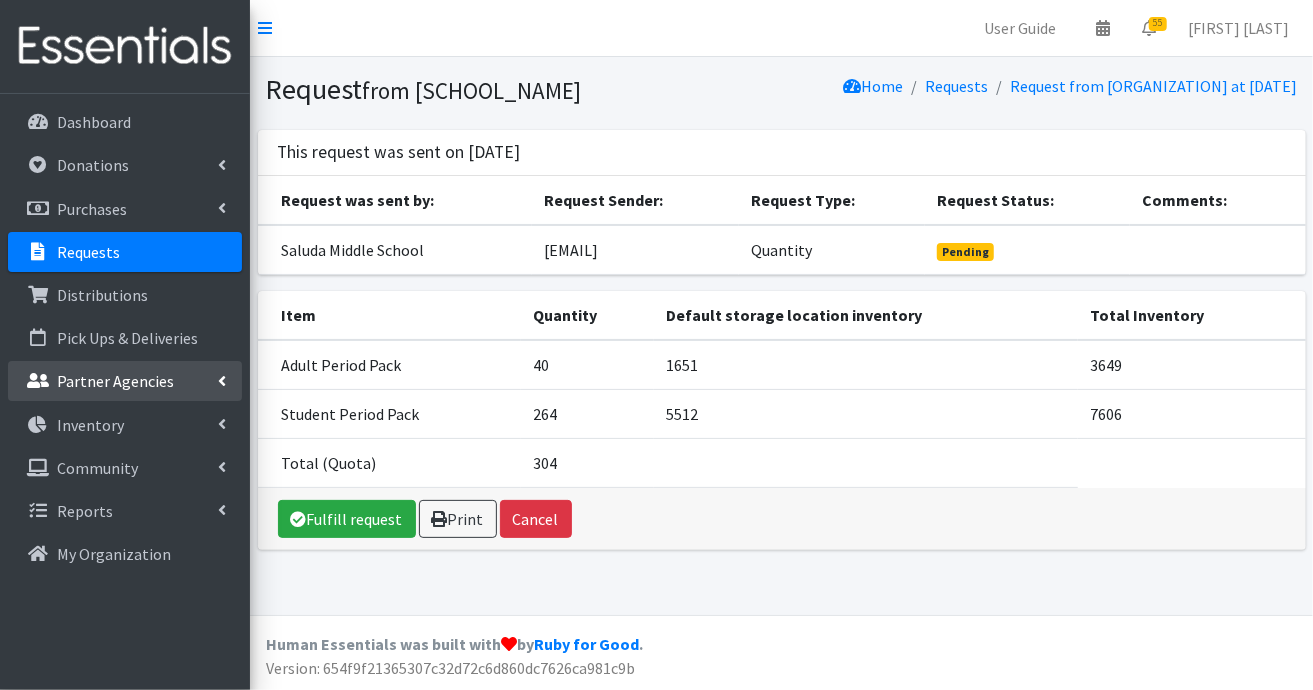 click on "Partner Agencies" at bounding box center (115, 381) 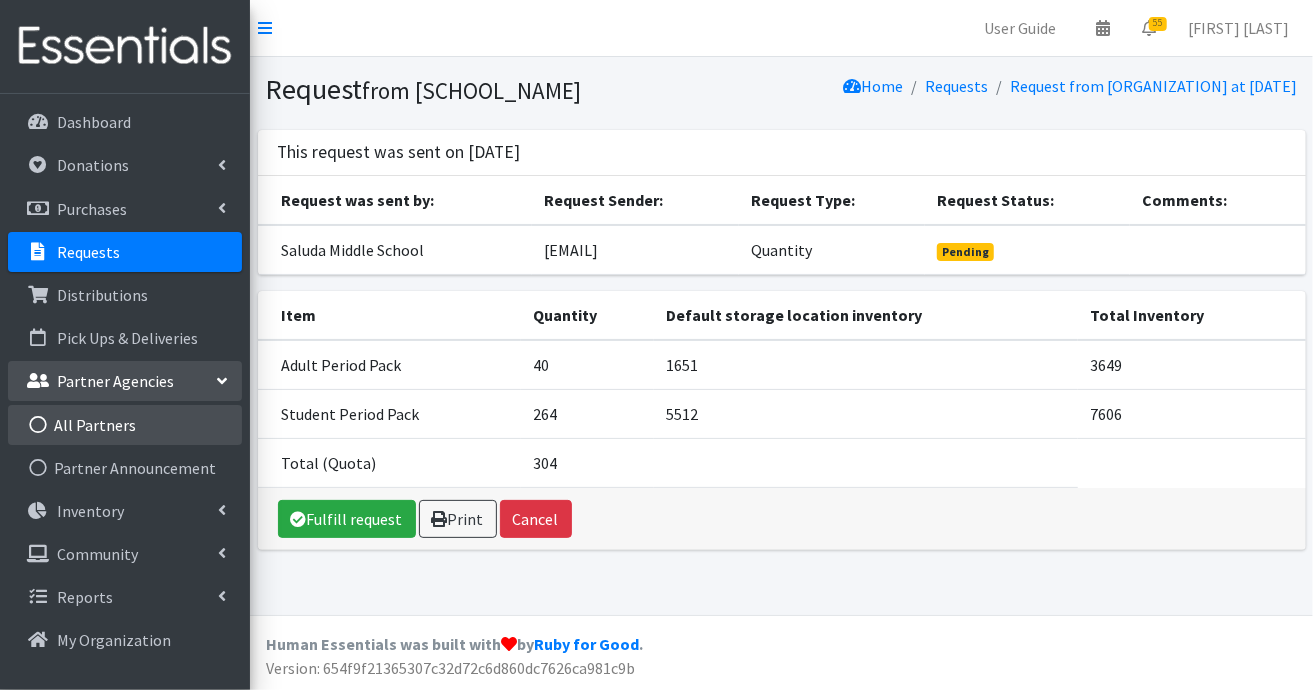 click on "All Partners" at bounding box center (125, 425) 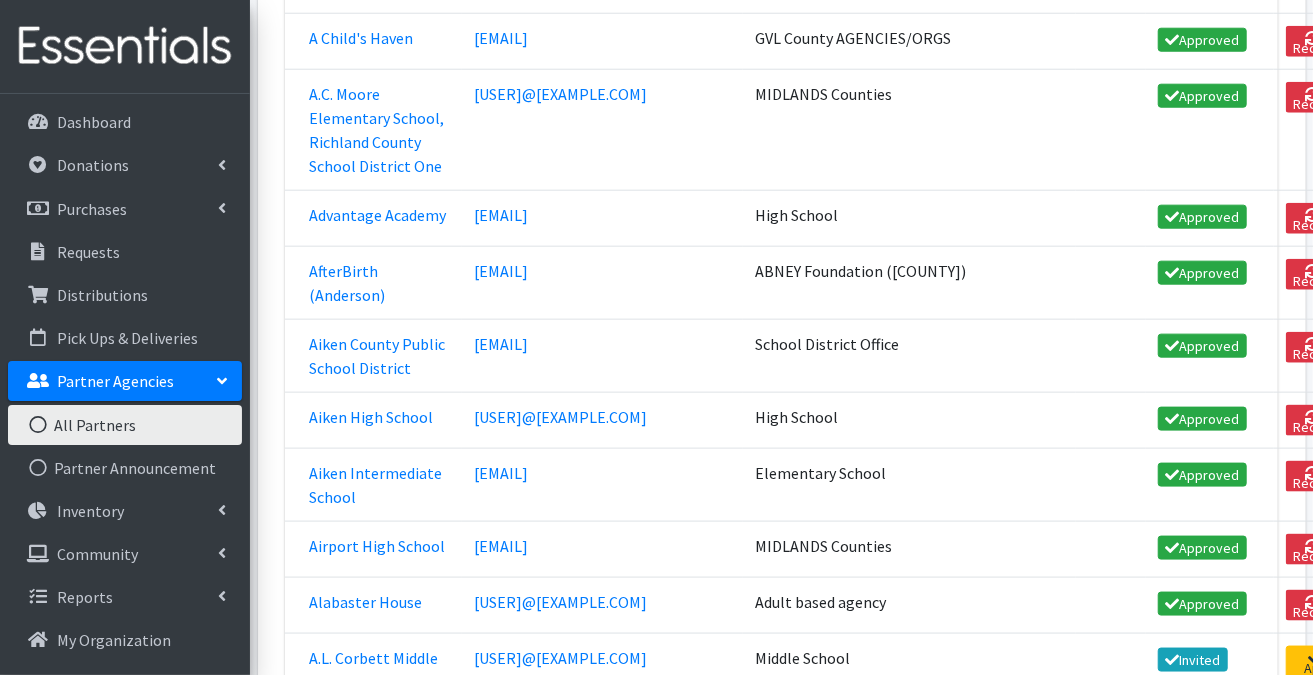 scroll, scrollTop: 1200, scrollLeft: 0, axis: vertical 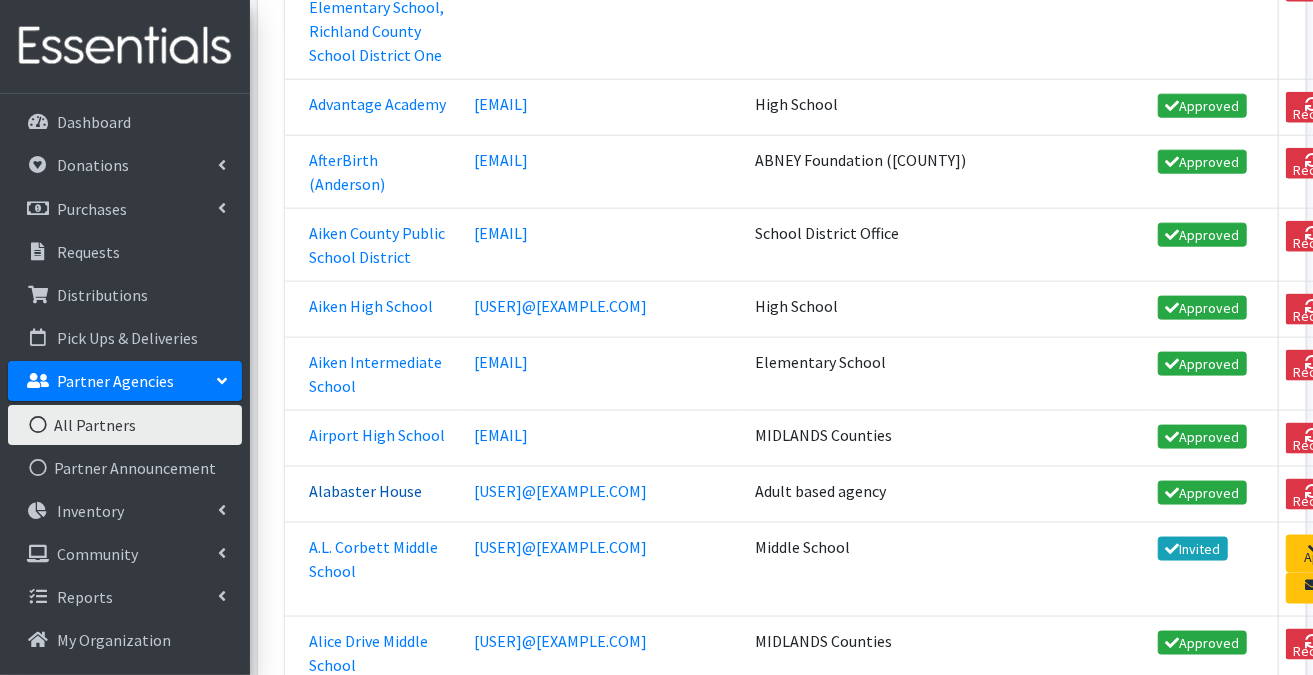 click on "Alabaster House" at bounding box center [365, 491] 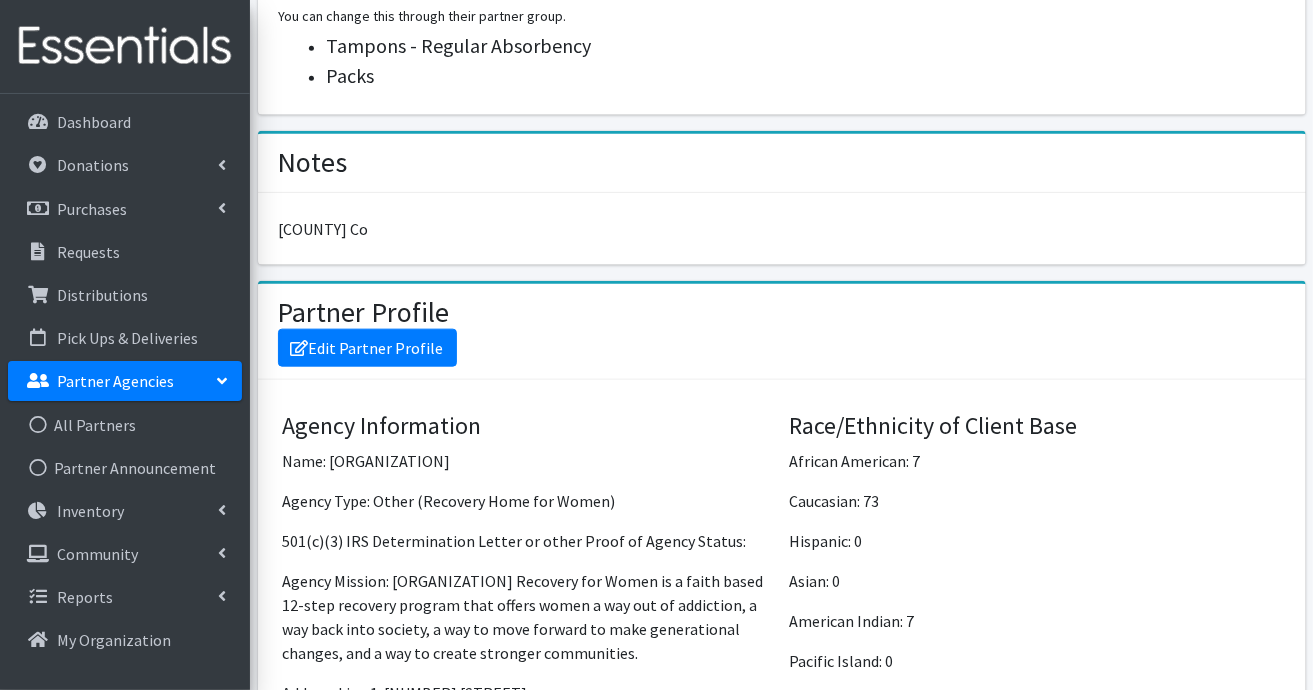 scroll, scrollTop: 1000, scrollLeft: 0, axis: vertical 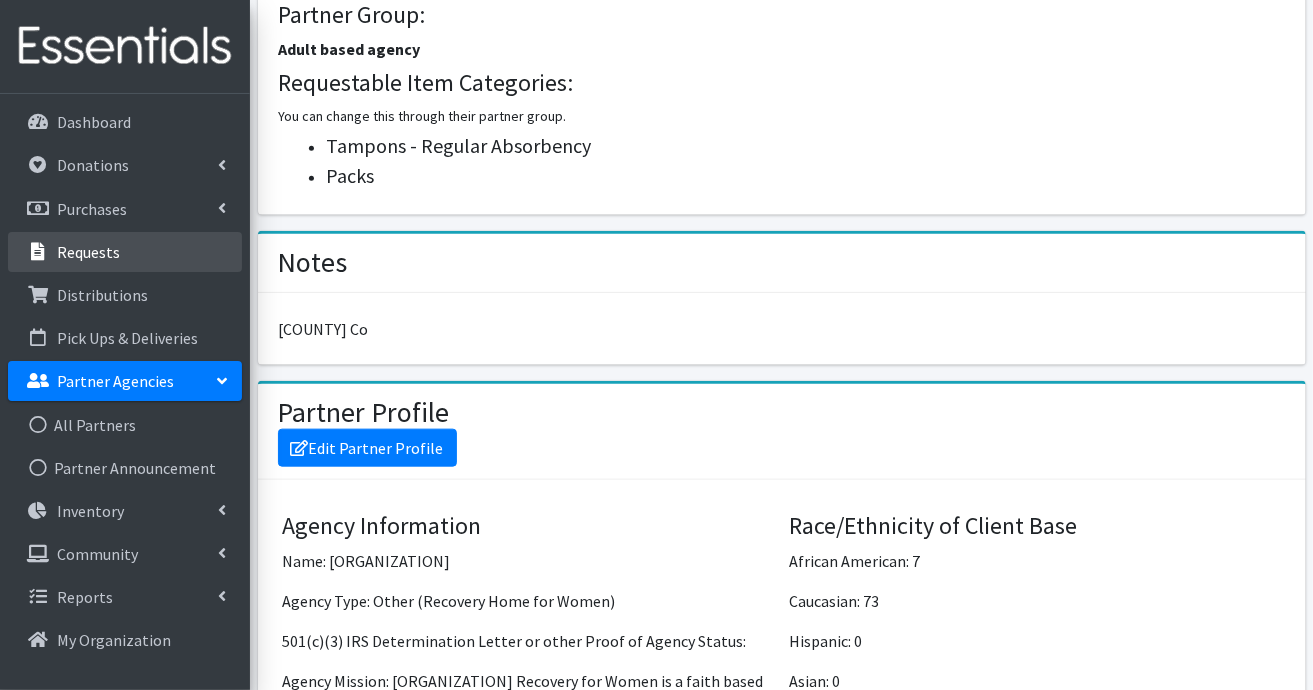 click on "Requests" at bounding box center [125, 252] 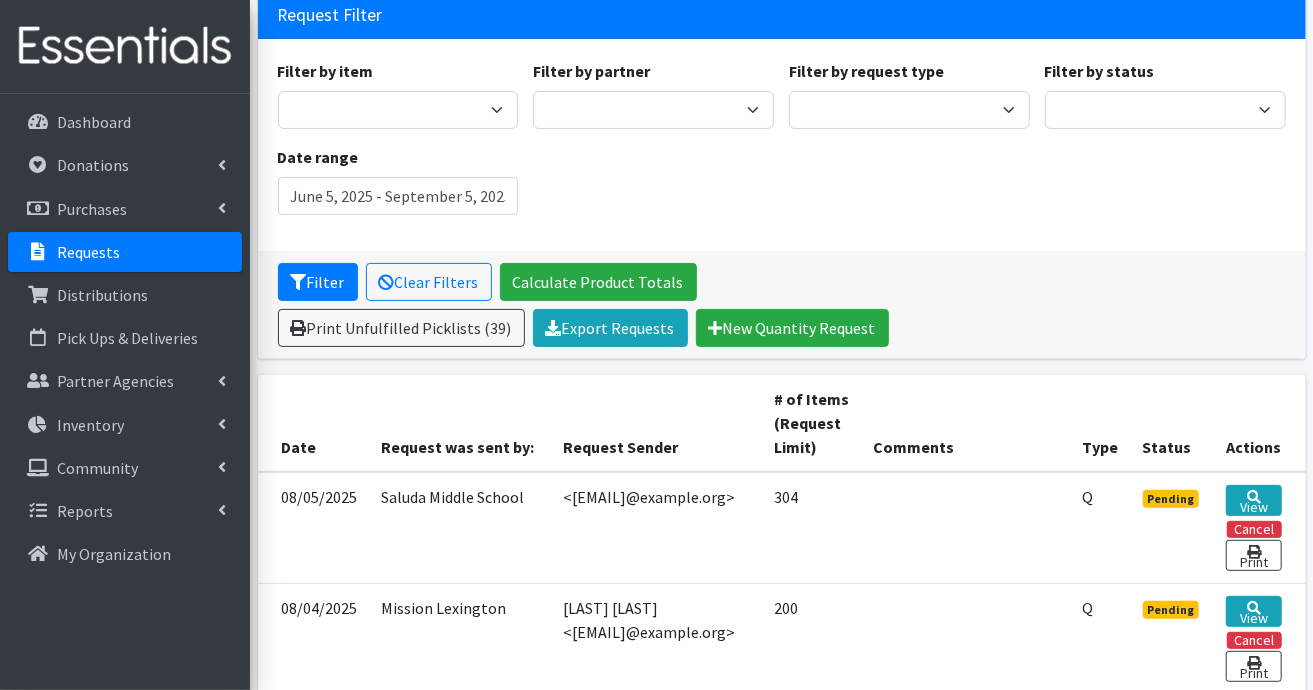 scroll, scrollTop: 200, scrollLeft: 0, axis: vertical 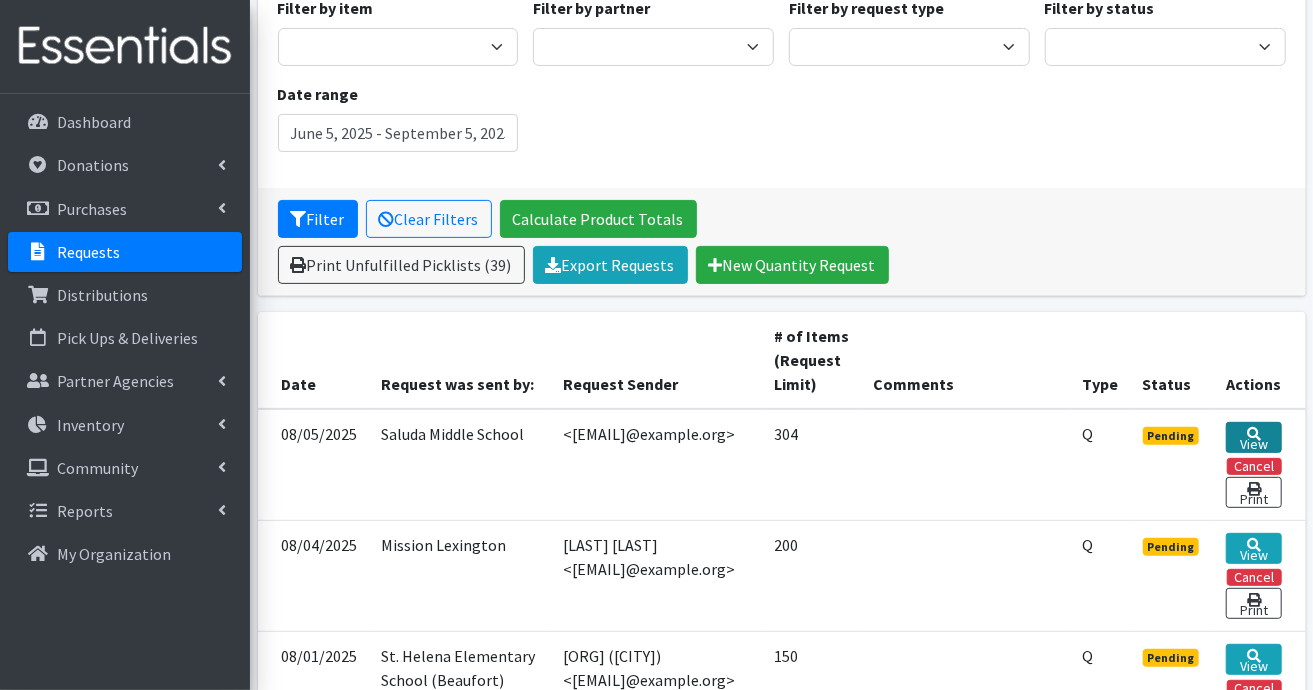 click at bounding box center (1254, 434) 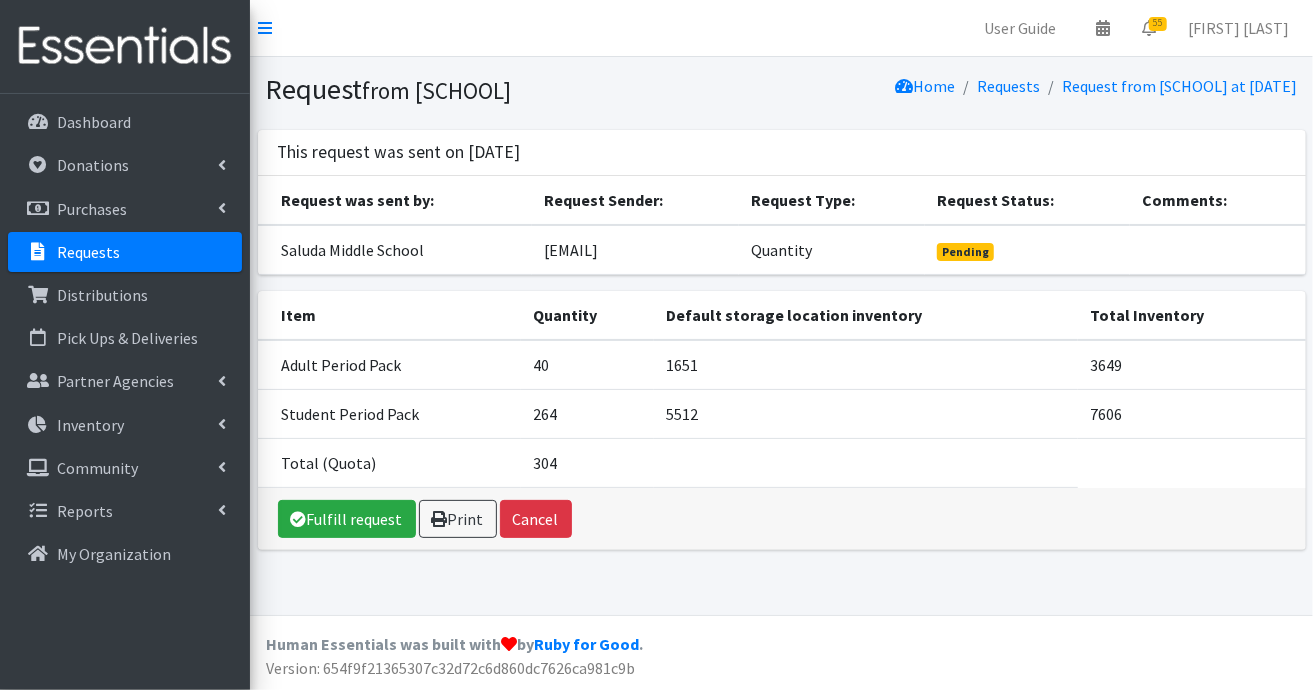scroll, scrollTop: 0, scrollLeft: 0, axis: both 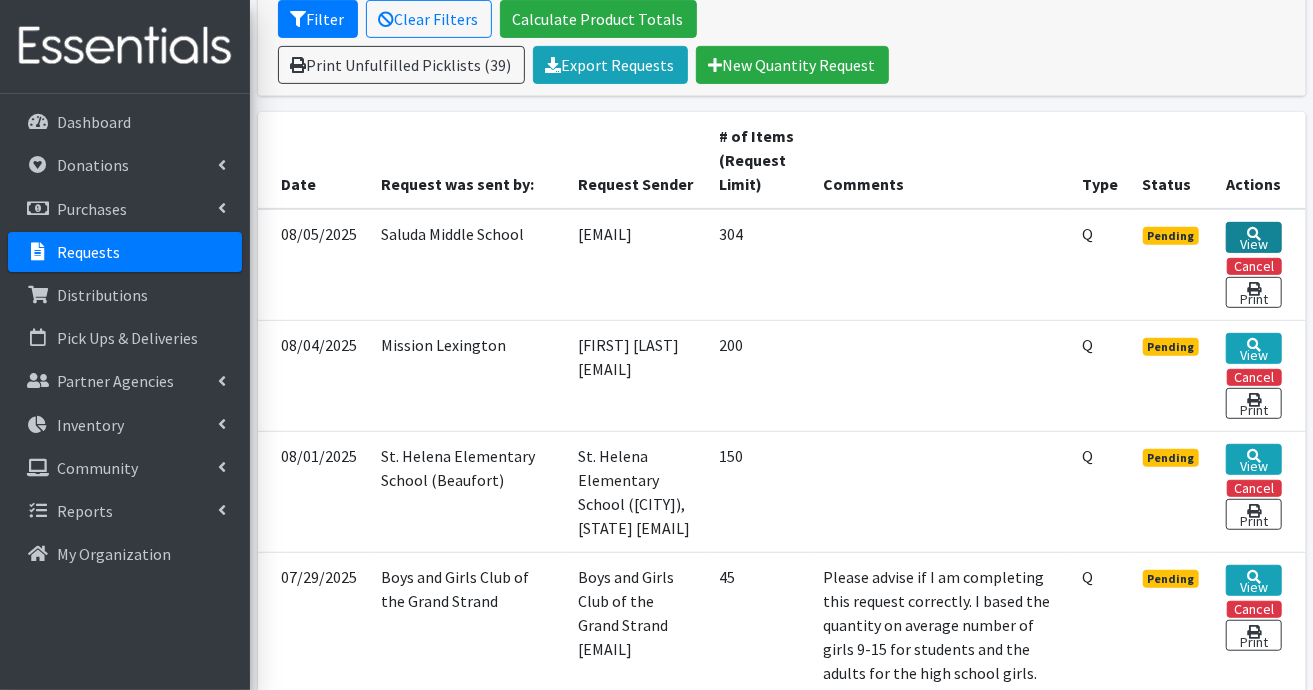 click on "View" at bounding box center [1253, 237] 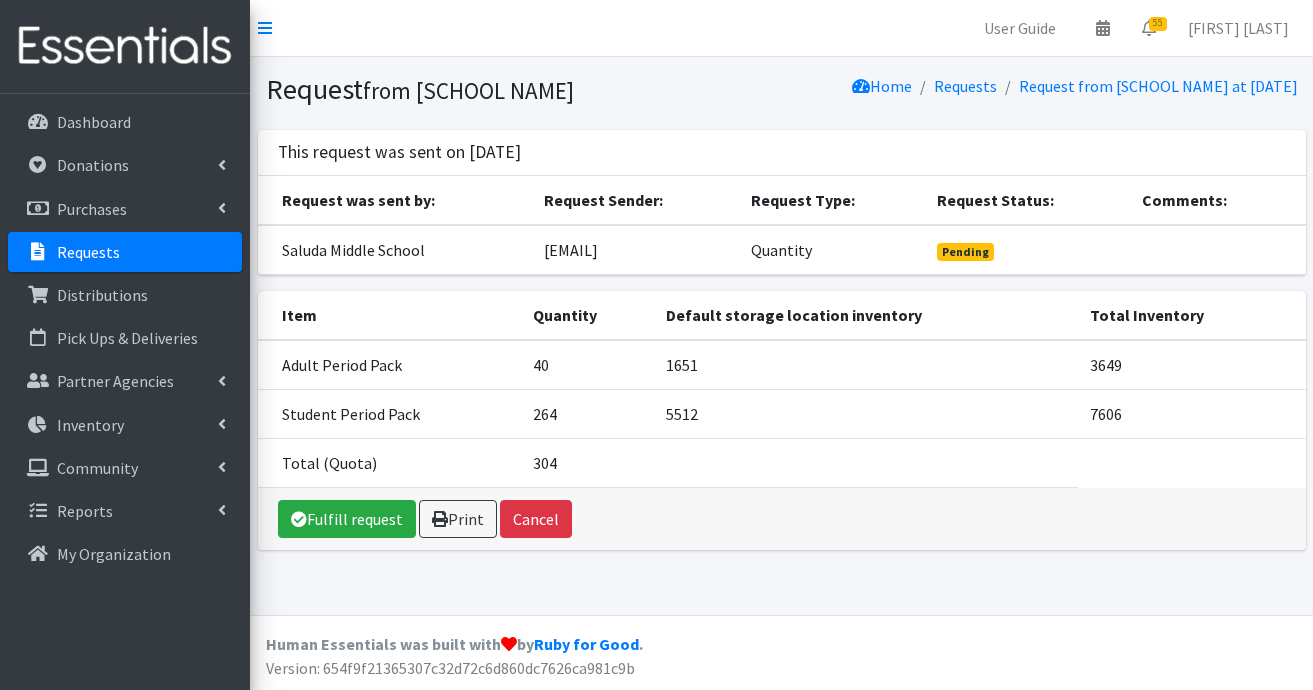 scroll, scrollTop: 0, scrollLeft: 0, axis: both 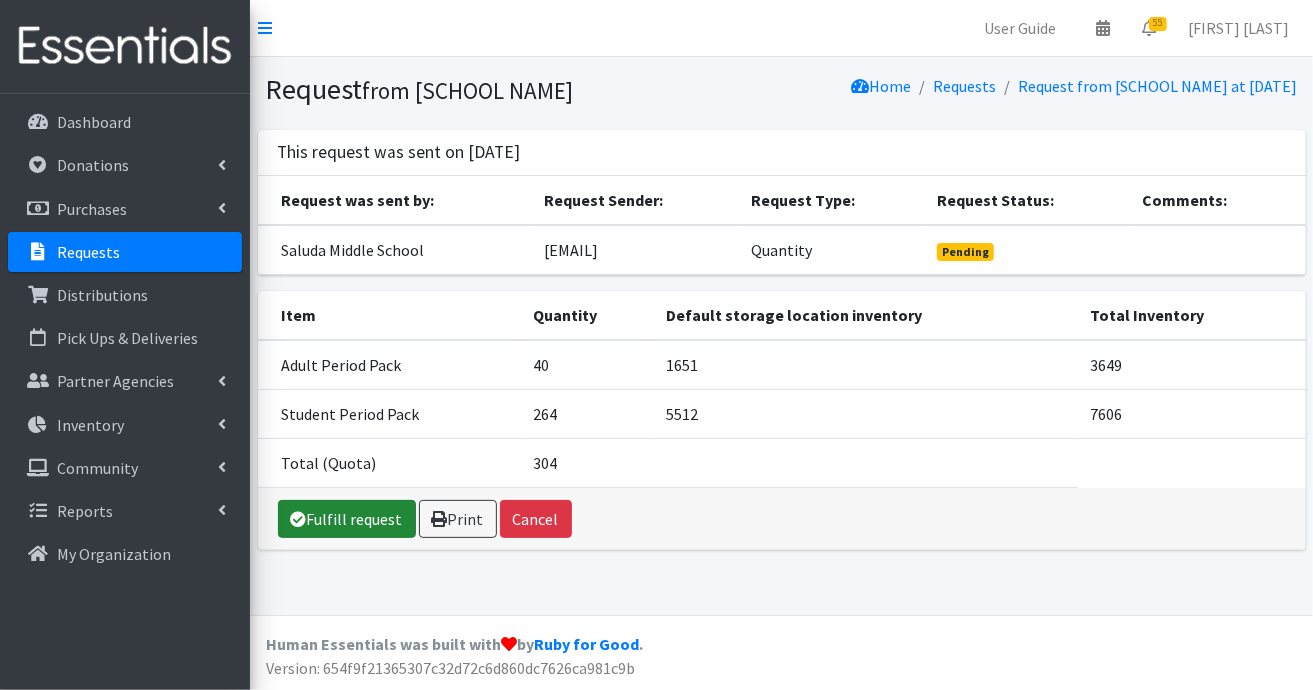 click on "Fulfill request" at bounding box center [347, 519] 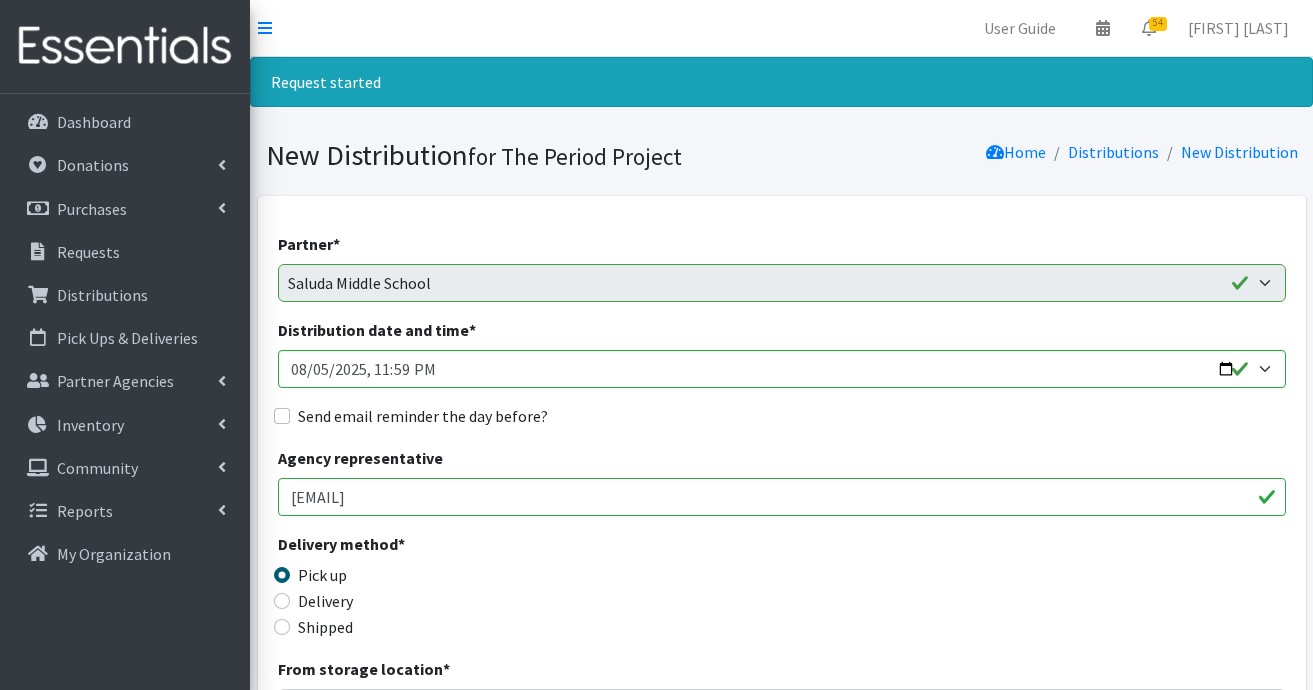 scroll, scrollTop: 0, scrollLeft: 0, axis: both 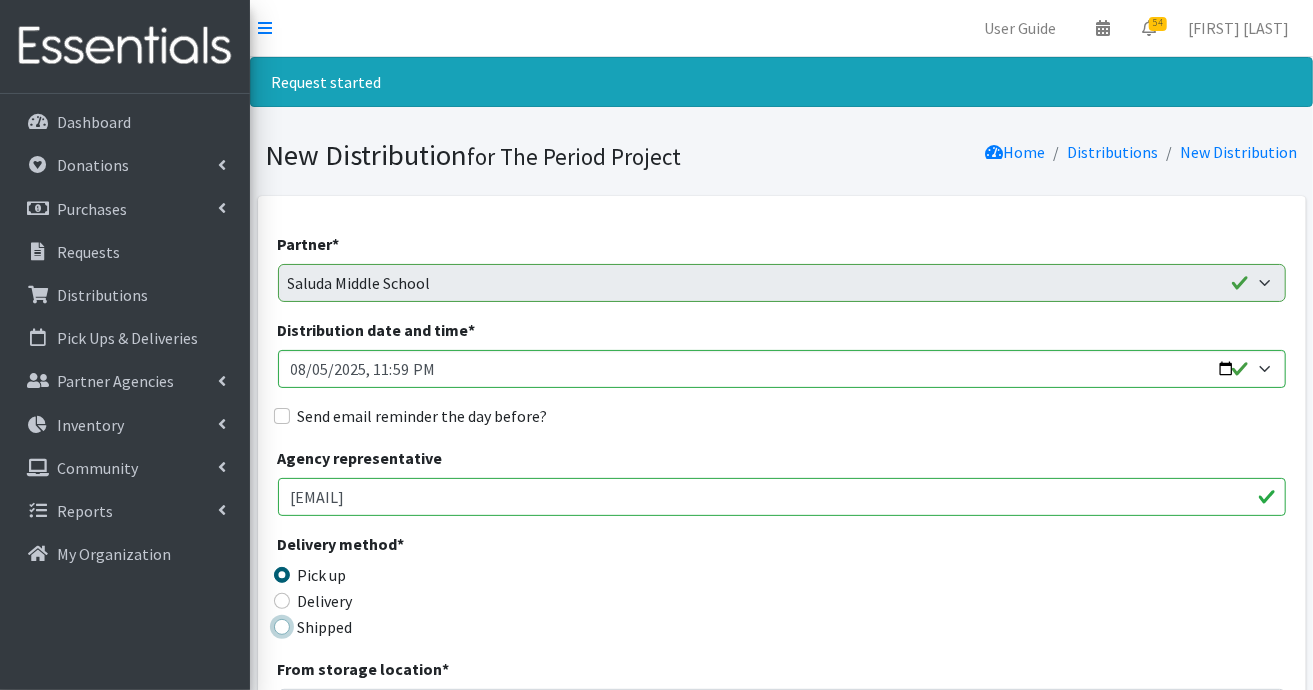 click on "Shipped" at bounding box center (282, 627) 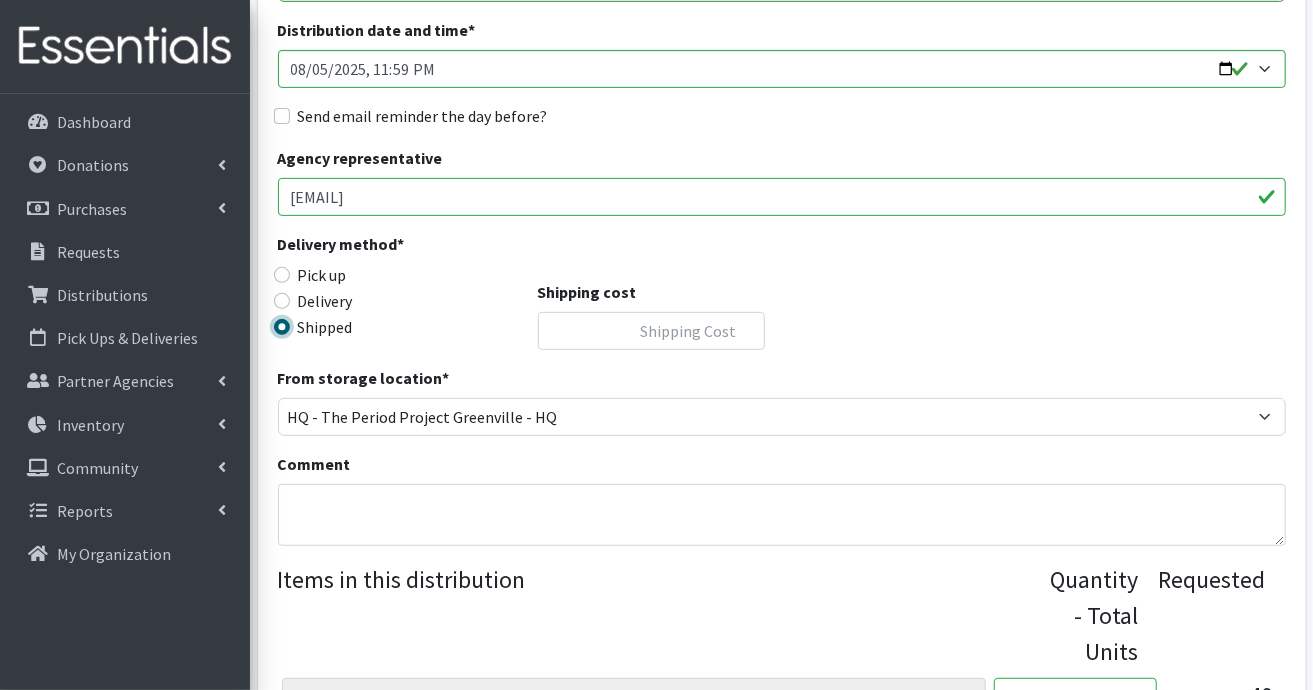 scroll, scrollTop: 700, scrollLeft: 0, axis: vertical 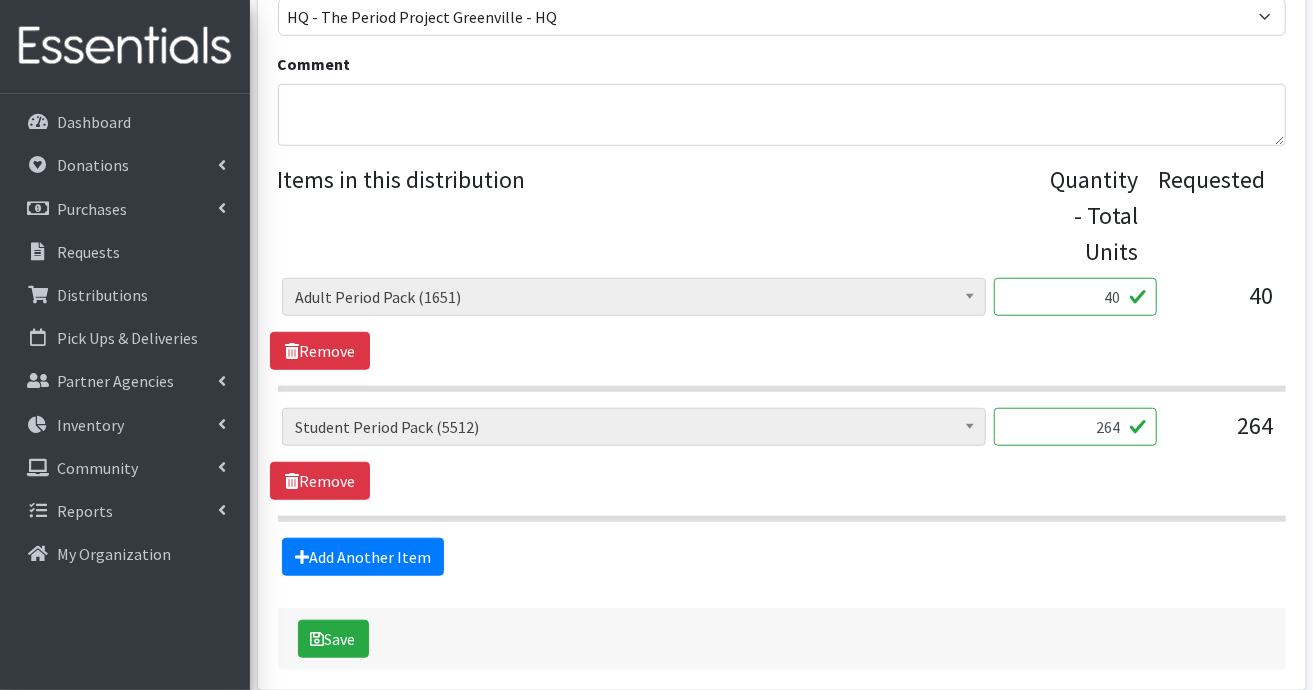 click on "264" at bounding box center [1075, 427] 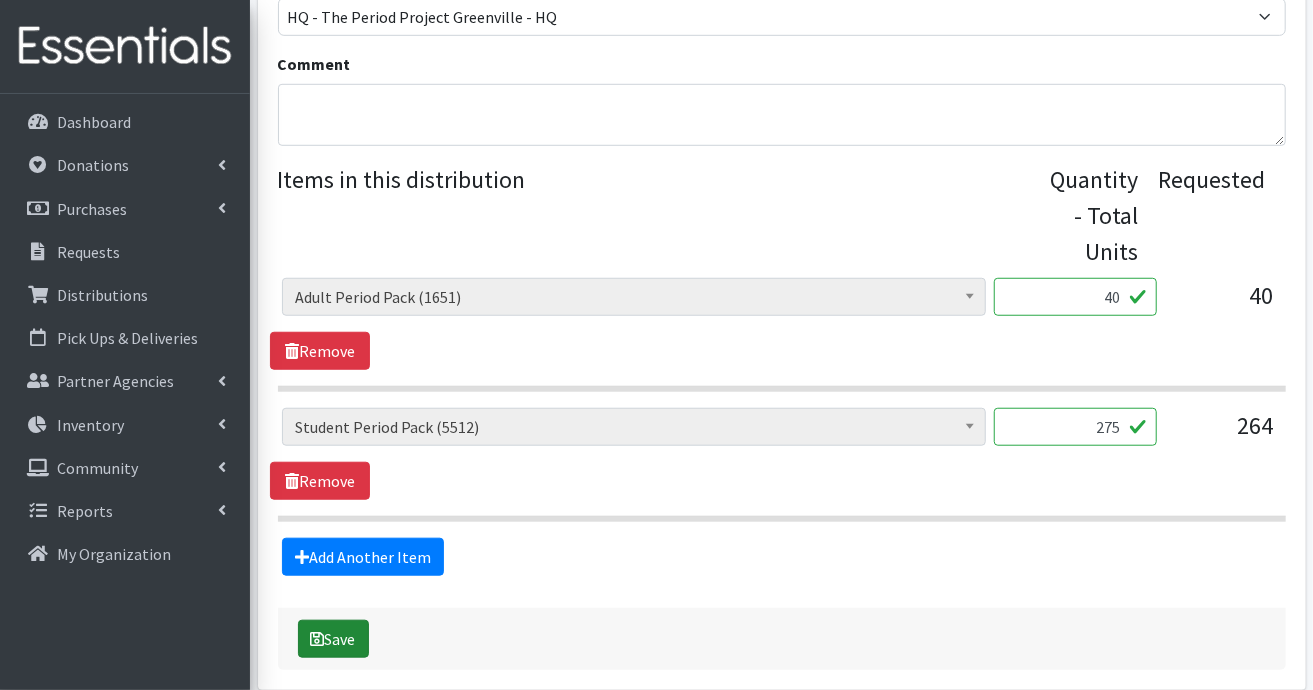 type on "275" 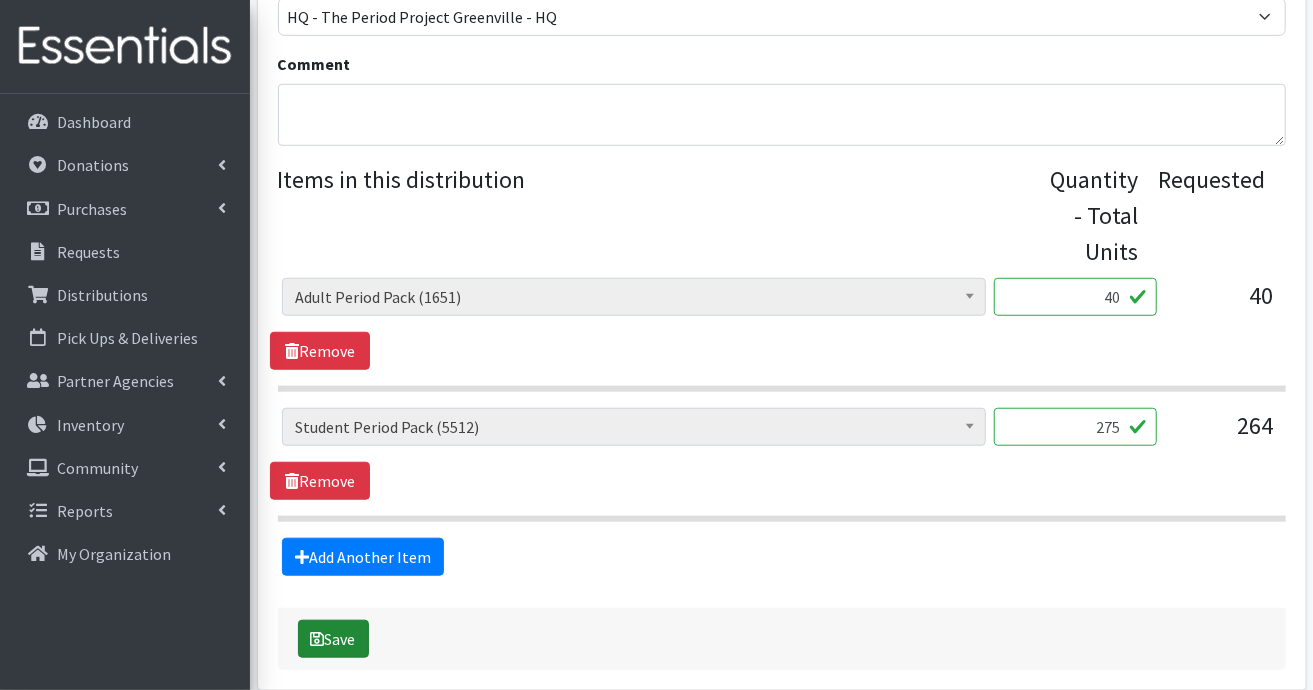 click on "Save" at bounding box center (333, 639) 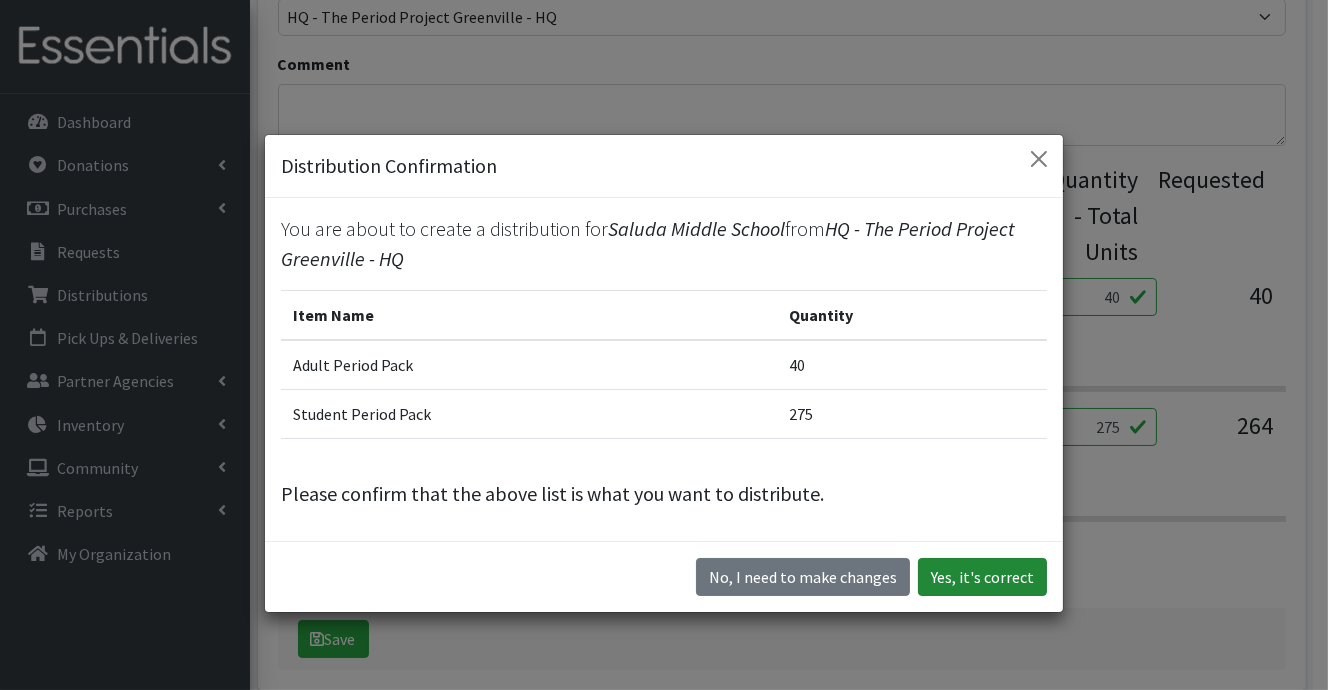 click on "Yes, it's correct" at bounding box center [982, 577] 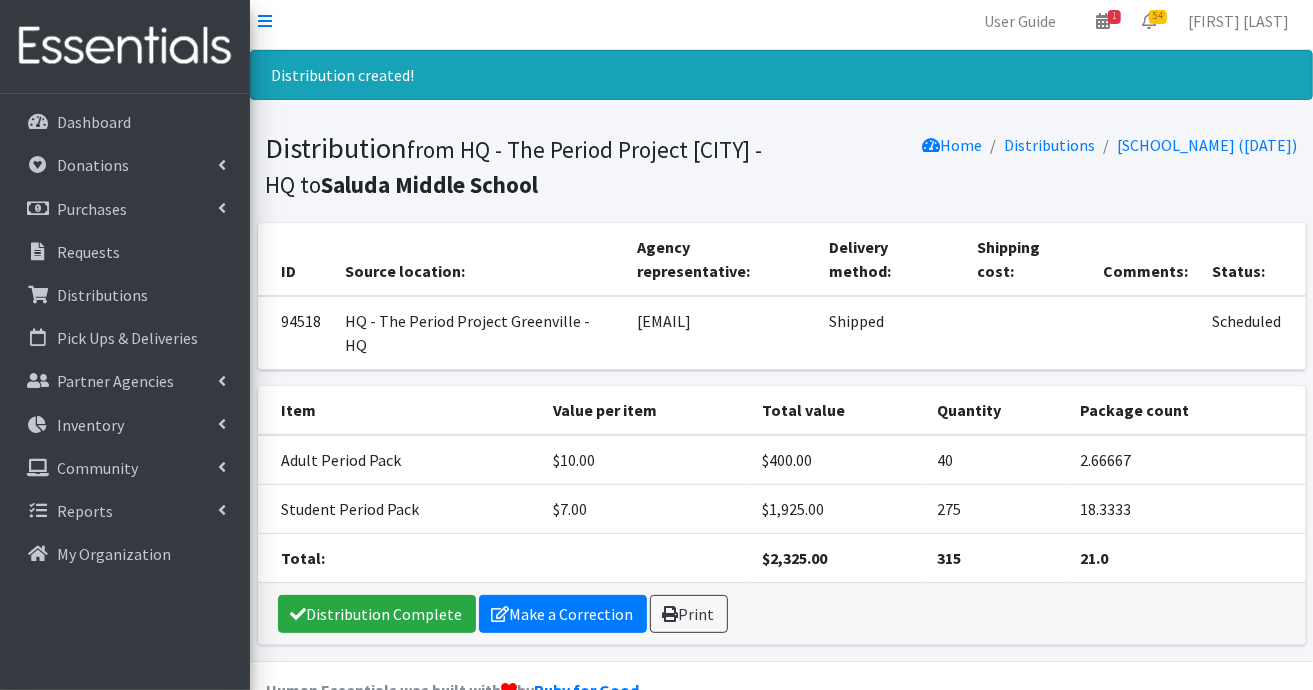 scroll, scrollTop: 0, scrollLeft: 0, axis: both 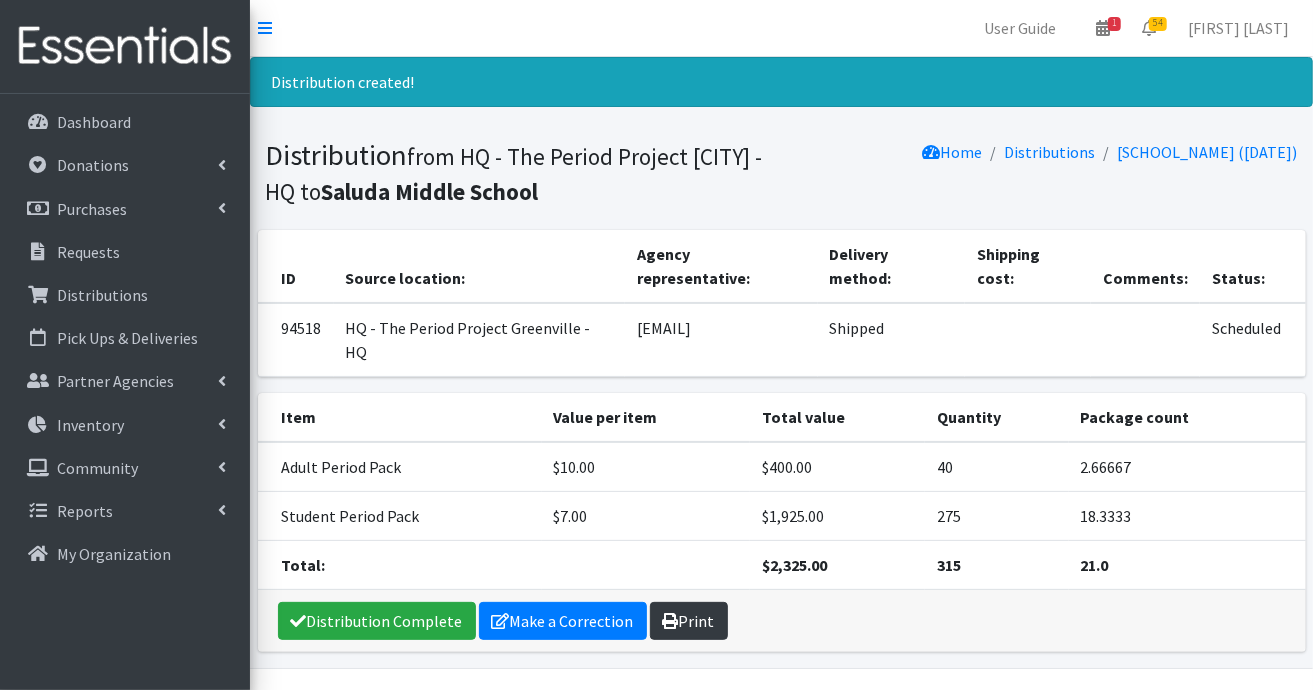 click at bounding box center (671, 621) 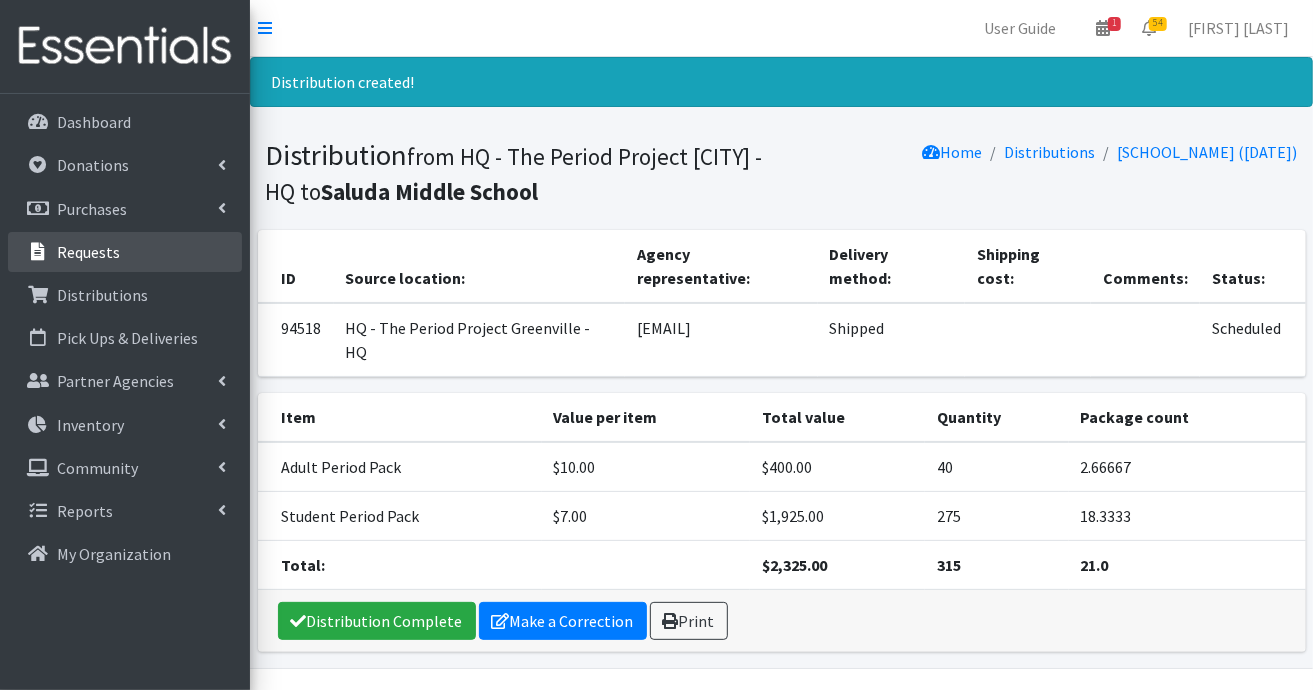 click on "Requests" at bounding box center [88, 252] 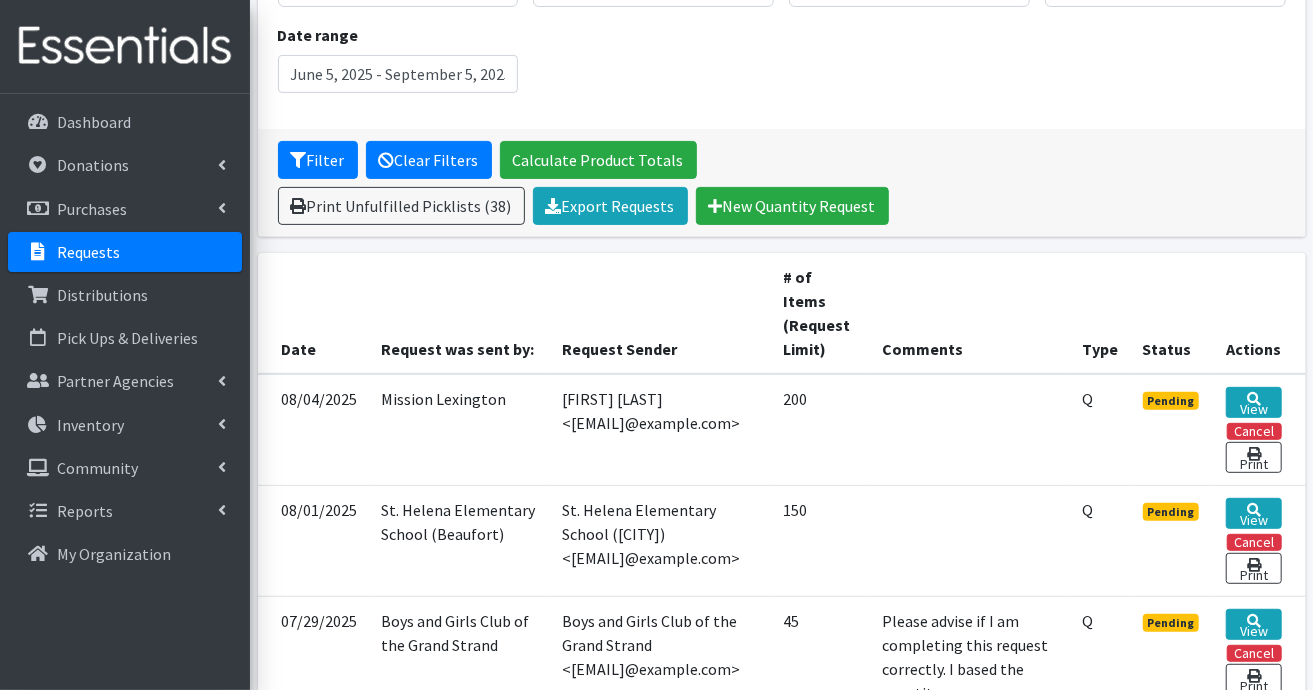 scroll, scrollTop: 400, scrollLeft: 0, axis: vertical 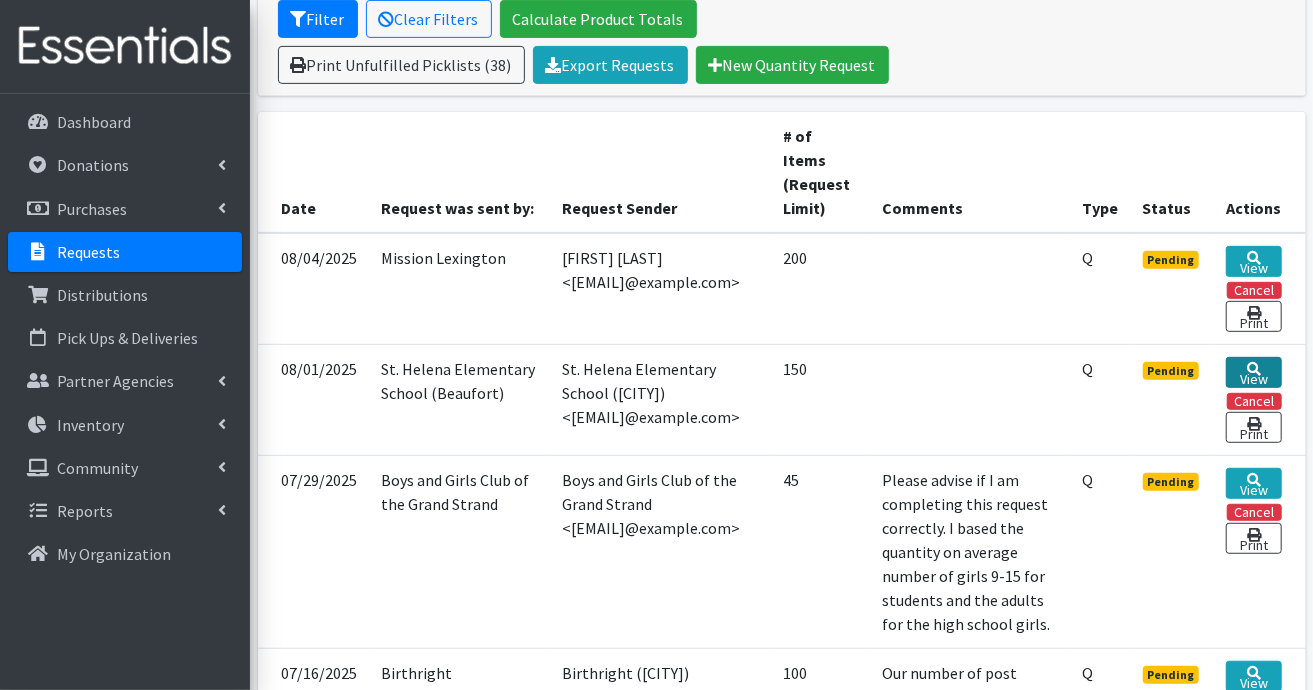 click on "View" at bounding box center [1253, 372] 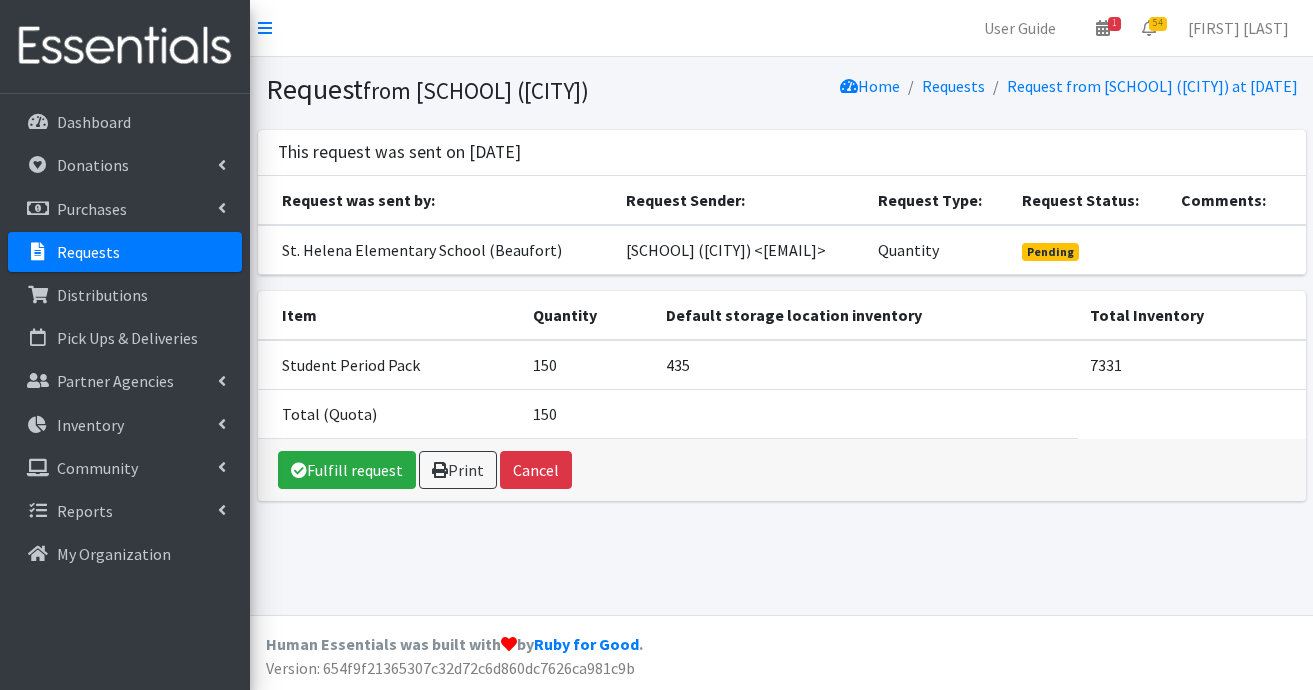 scroll, scrollTop: 0, scrollLeft: 0, axis: both 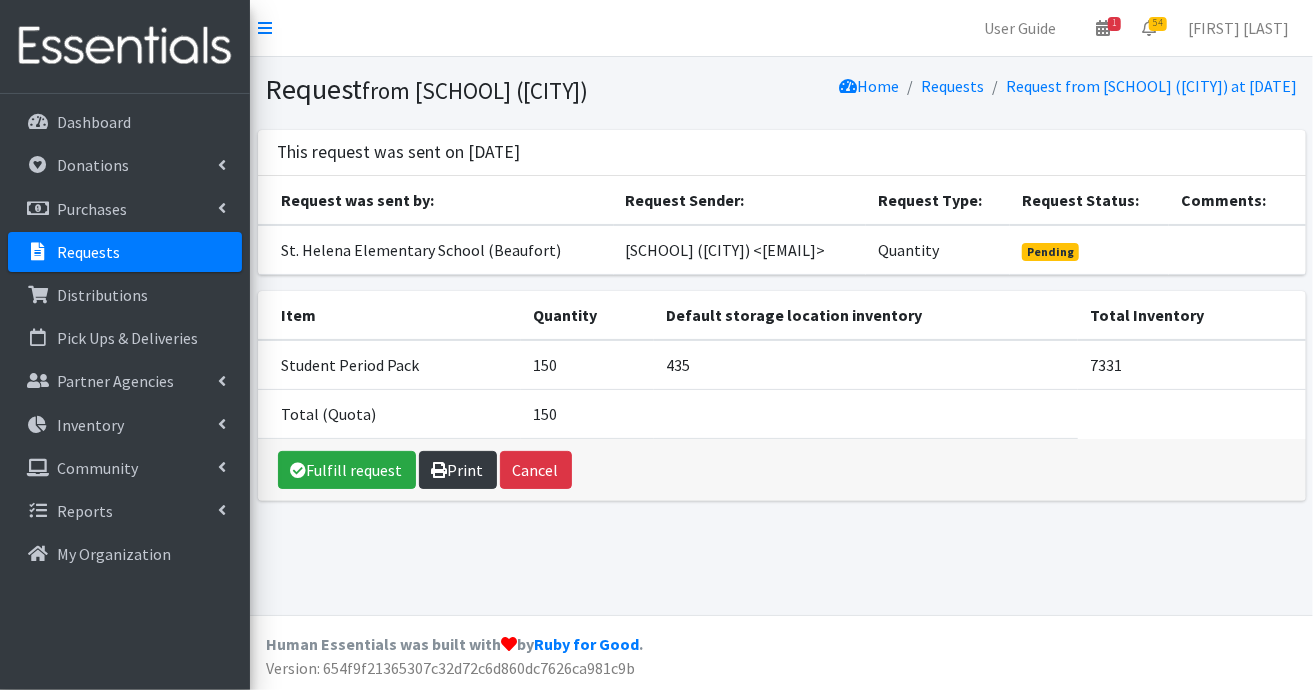 click at bounding box center [440, 470] 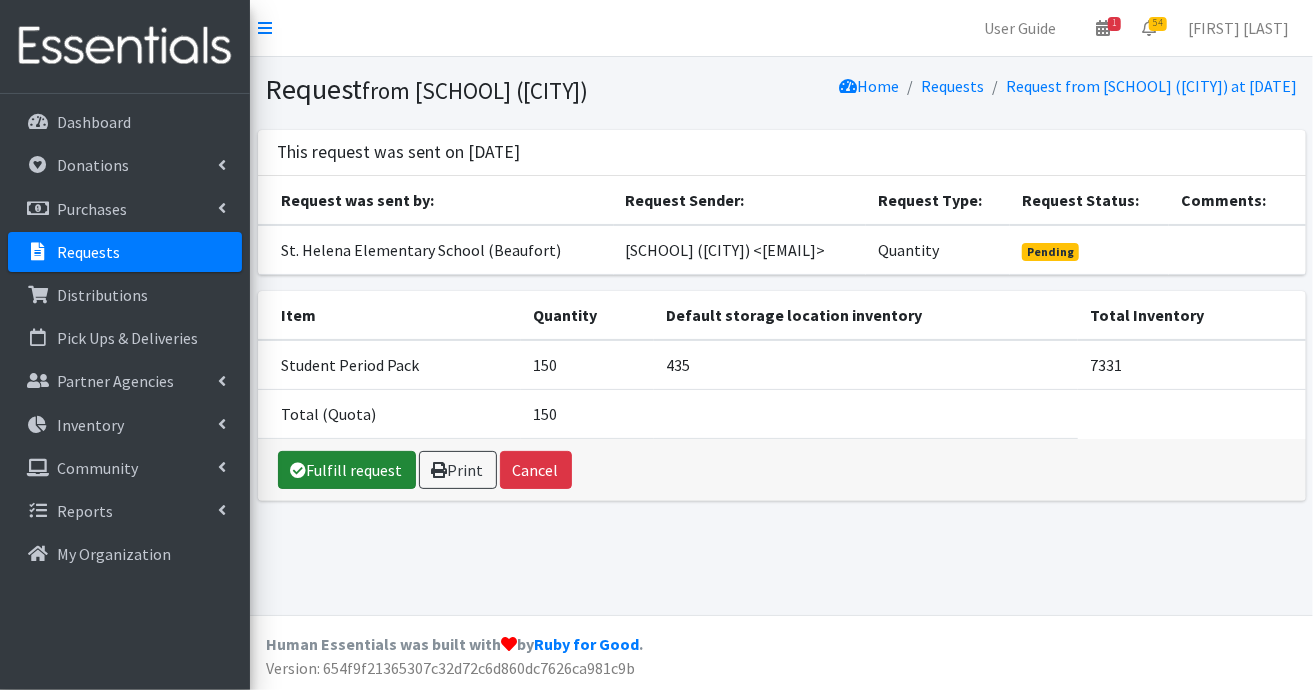 click on "Fulfill request" at bounding box center [347, 470] 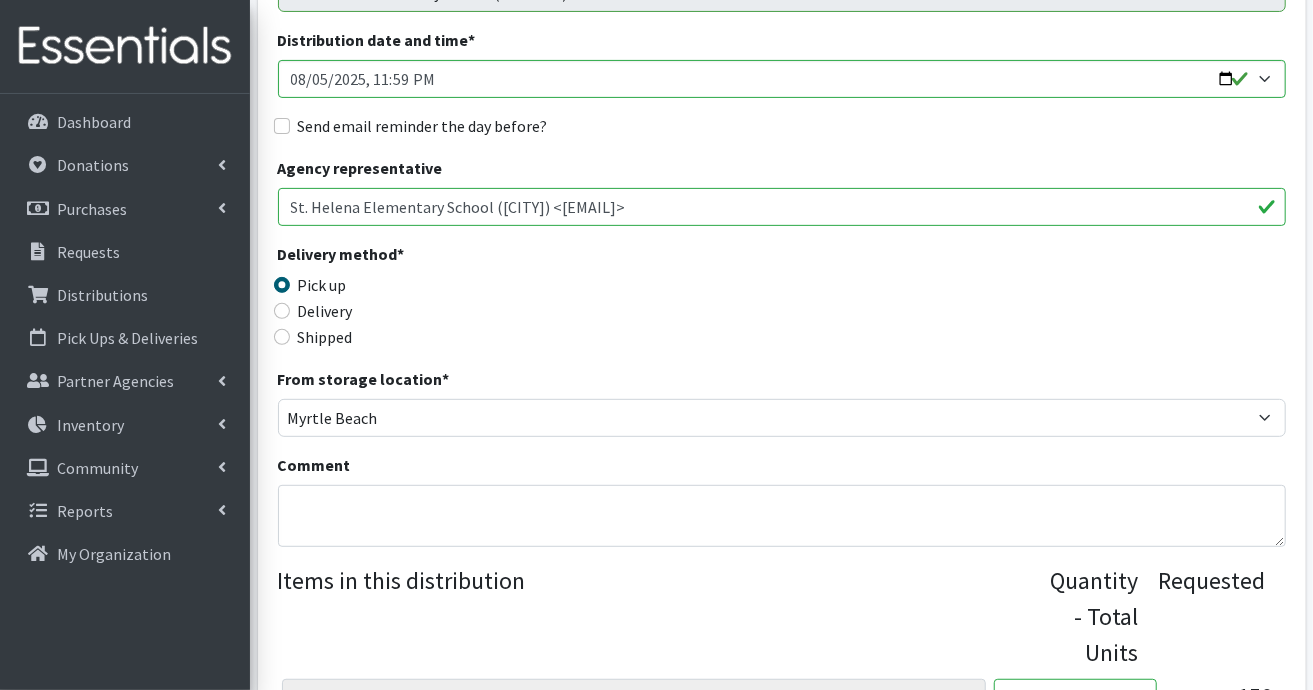 scroll, scrollTop: 300, scrollLeft: 0, axis: vertical 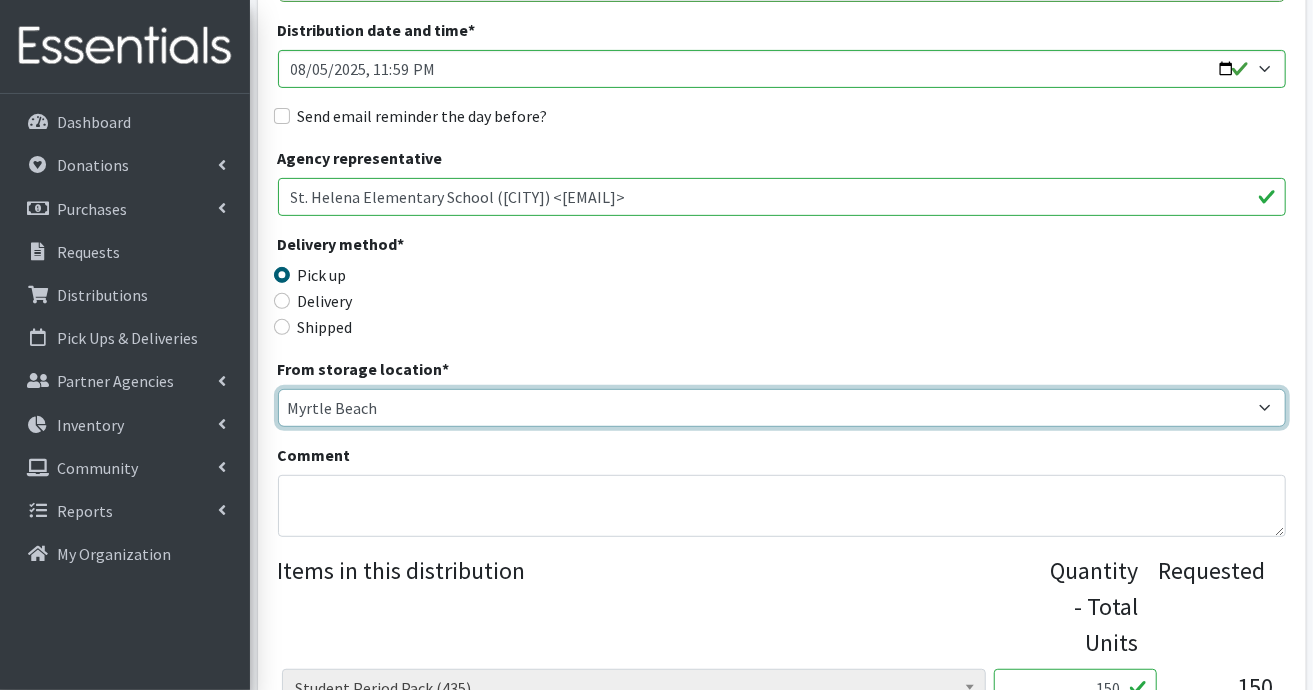 click on "[CITY] HPP
[CITY], [STATE]
[CITY]
[CITY]
[CITY] University
[CITY] chapter
[CITY], [STATE]
[CITY] County, [STATE]
HQ - The Period Project [CITY] - HQ
[CITY]
[CITY]" at bounding box center (782, 408) 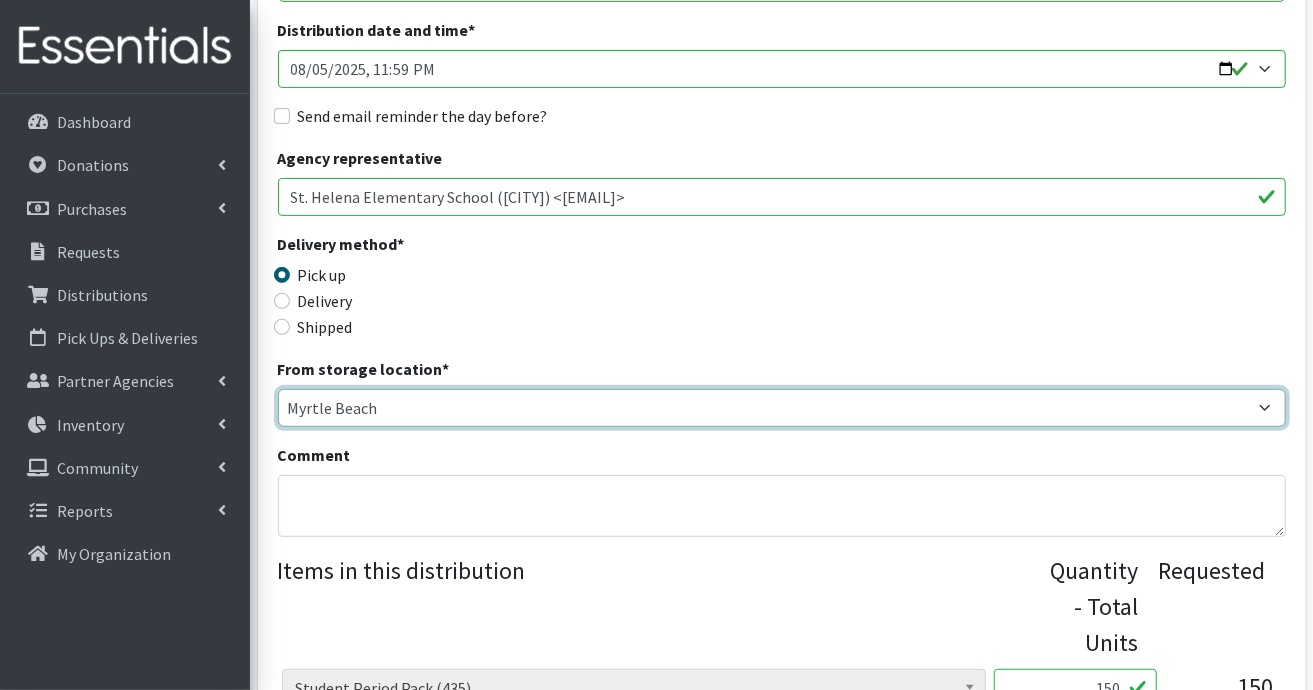 select on "230" 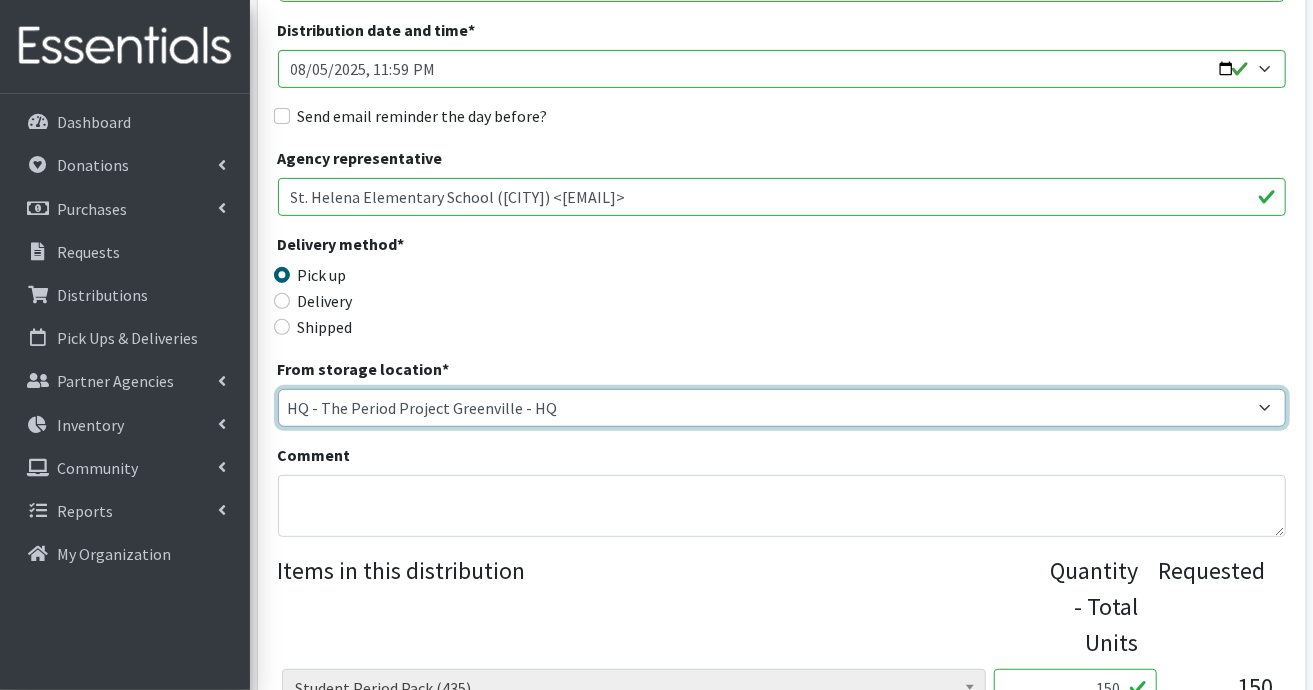 click on "Anderson HPP
Atlanta, GA
Charleston
Charlotte
Clemson University
Columbia chapter
Corpus Christi, TX
Henry County, GA
HQ - The Period Project  Greenville - HQ
Myrtle Beach
Spartanburg" at bounding box center [782, 408] 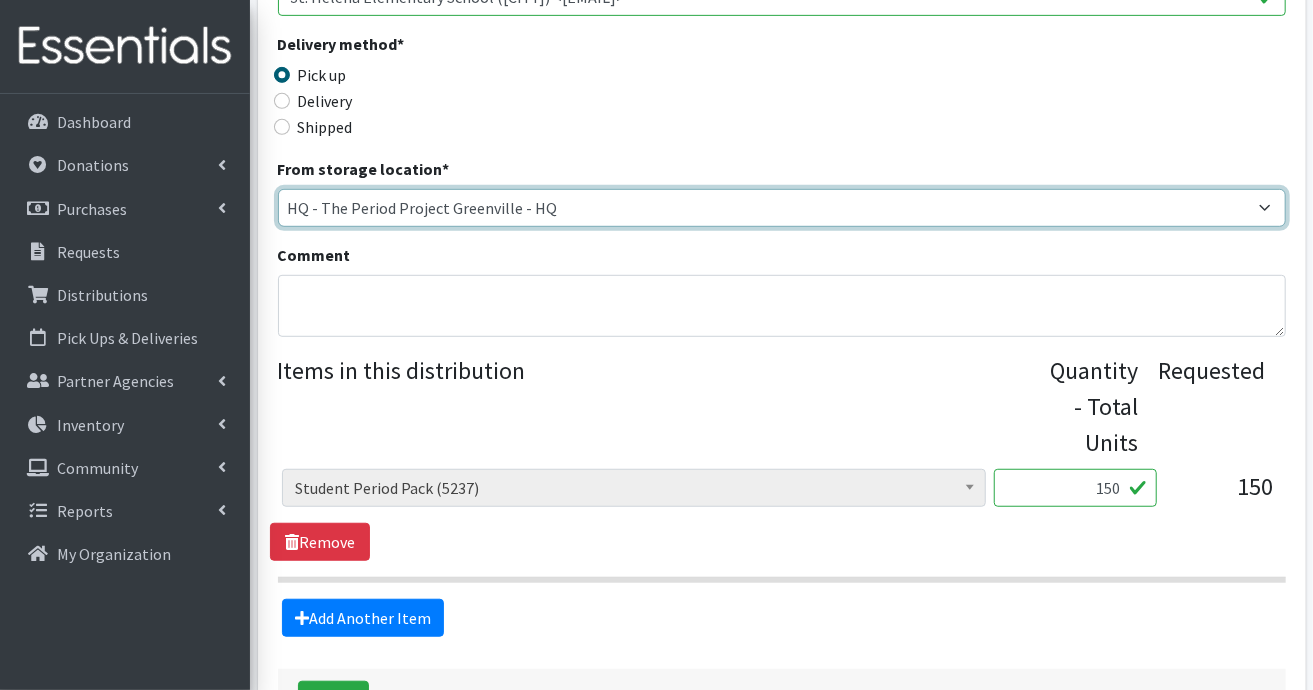 scroll, scrollTop: 648, scrollLeft: 0, axis: vertical 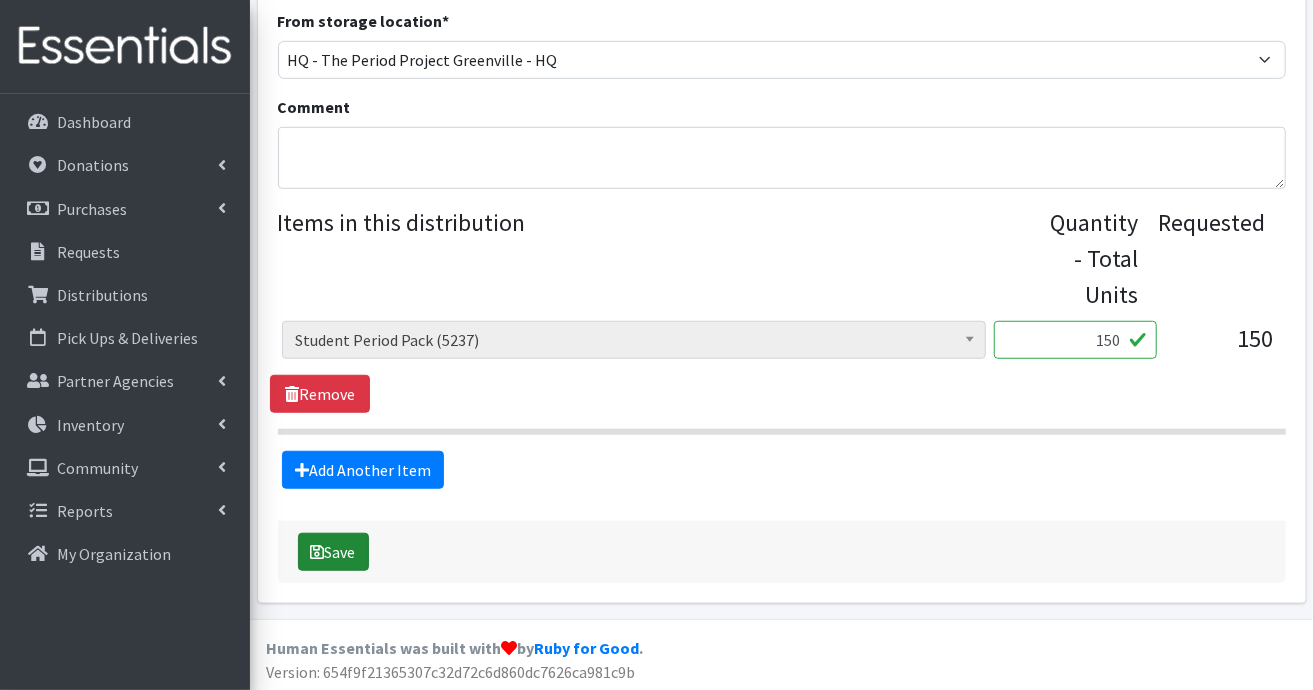 click on "Save" at bounding box center [333, 552] 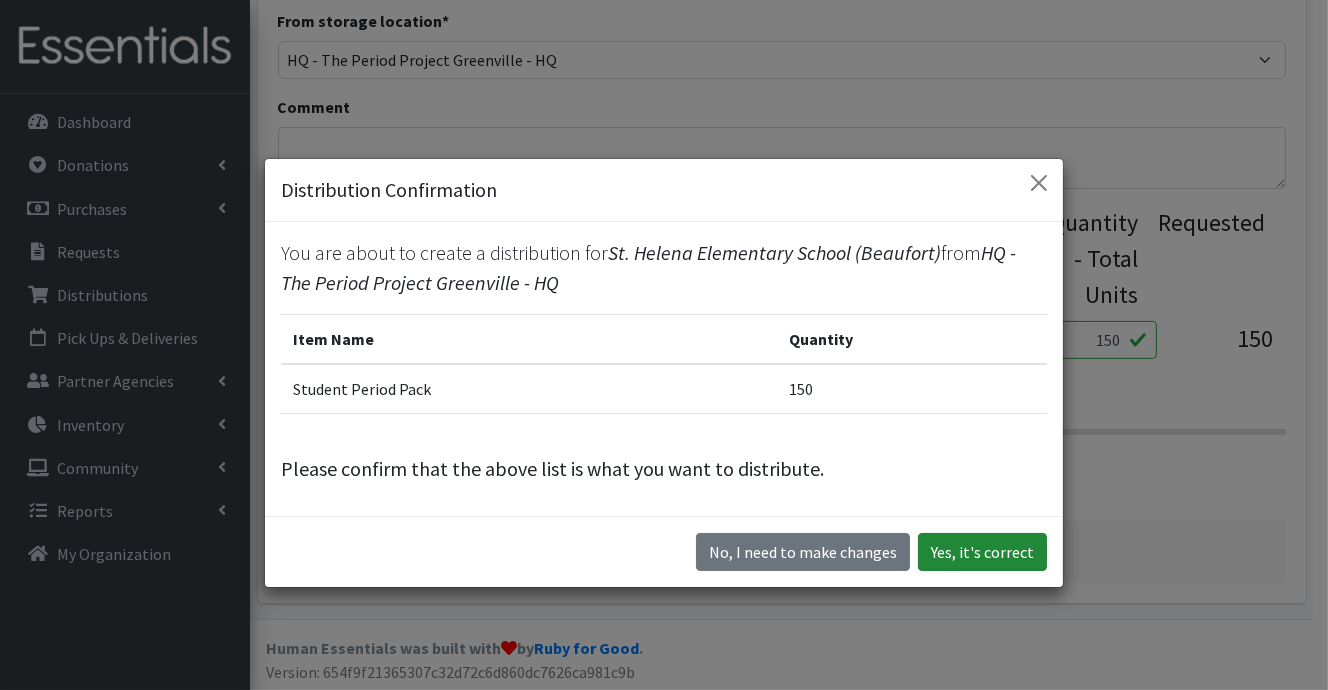 click on "Yes, it's correct" at bounding box center (982, 552) 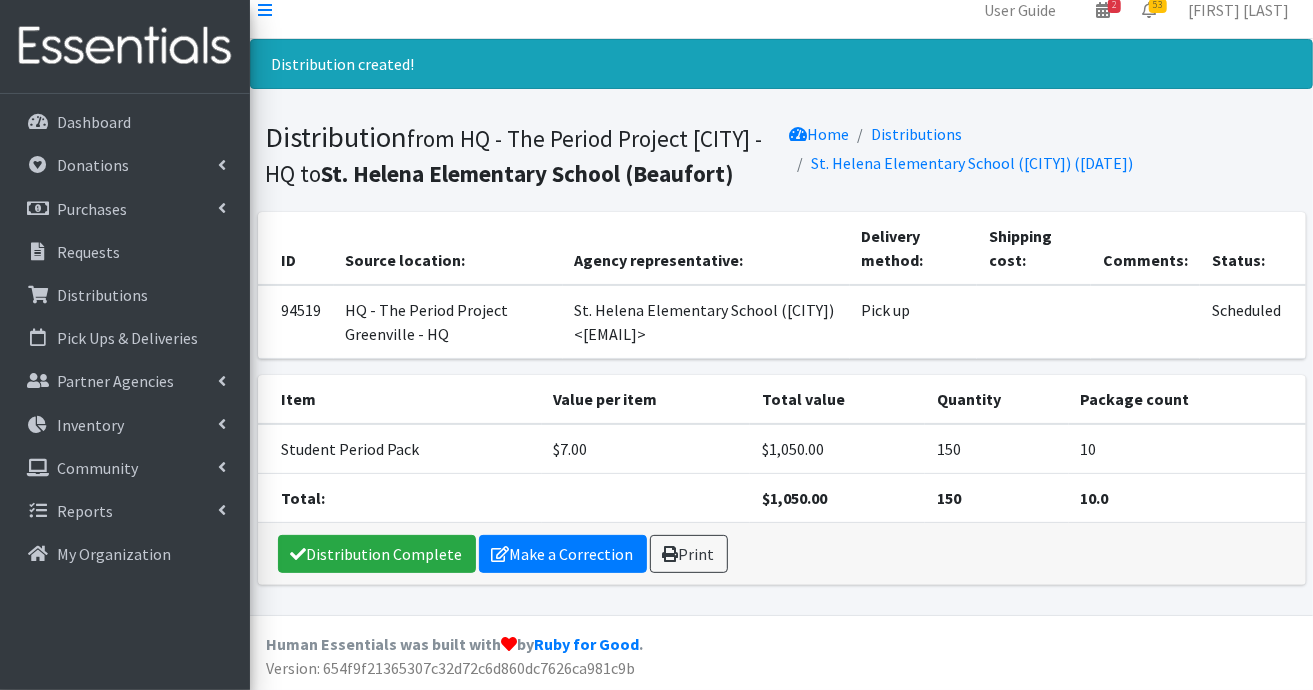 scroll, scrollTop: 0, scrollLeft: 0, axis: both 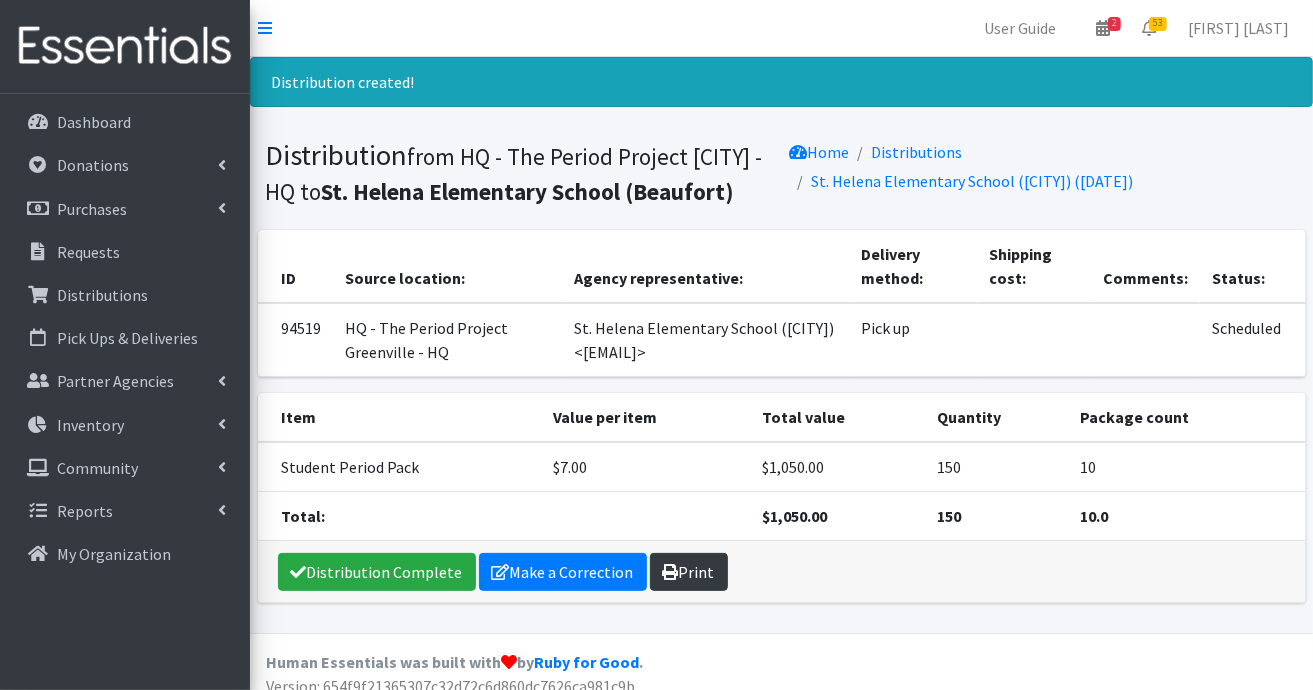 click on "Print" at bounding box center (689, 572) 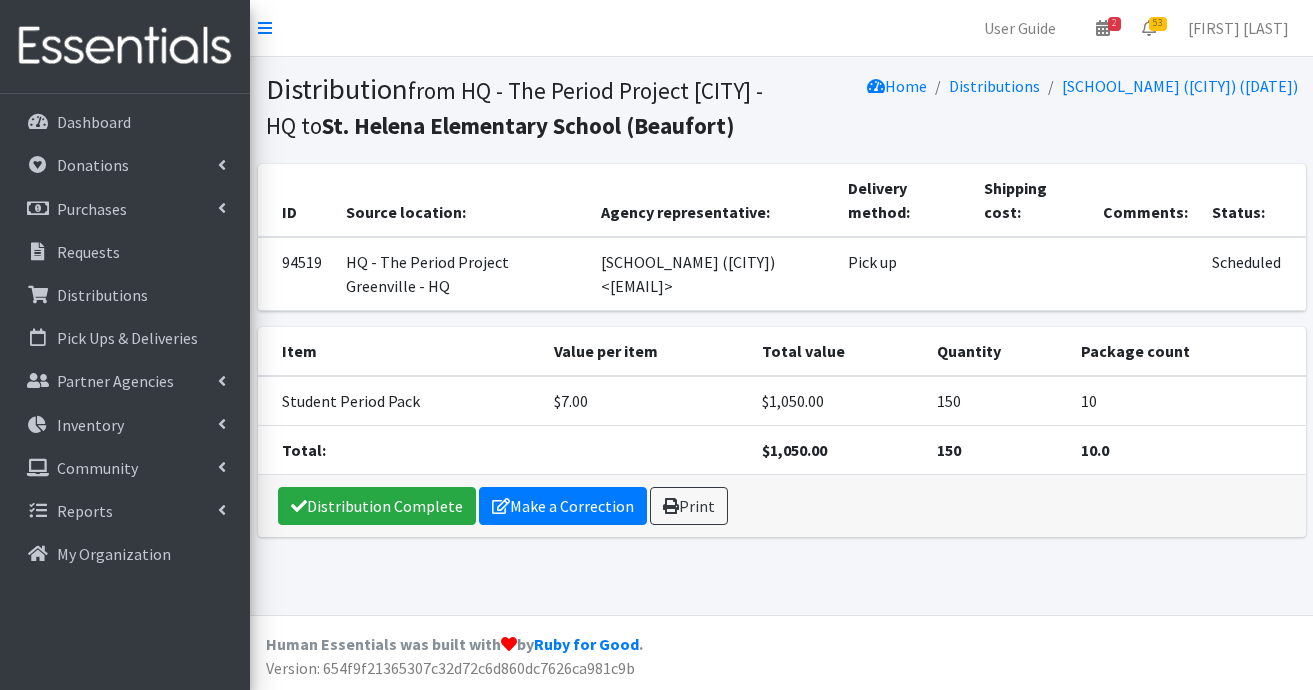 scroll, scrollTop: 0, scrollLeft: 0, axis: both 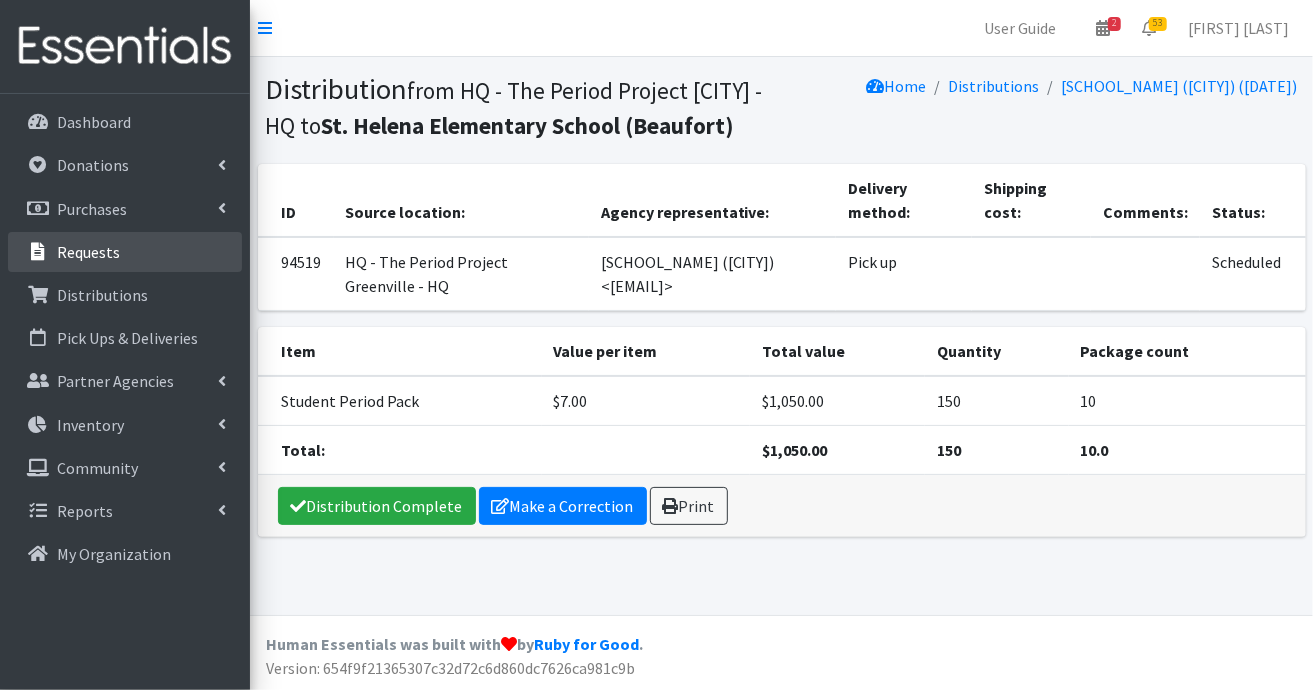 click on "Requests" at bounding box center (88, 252) 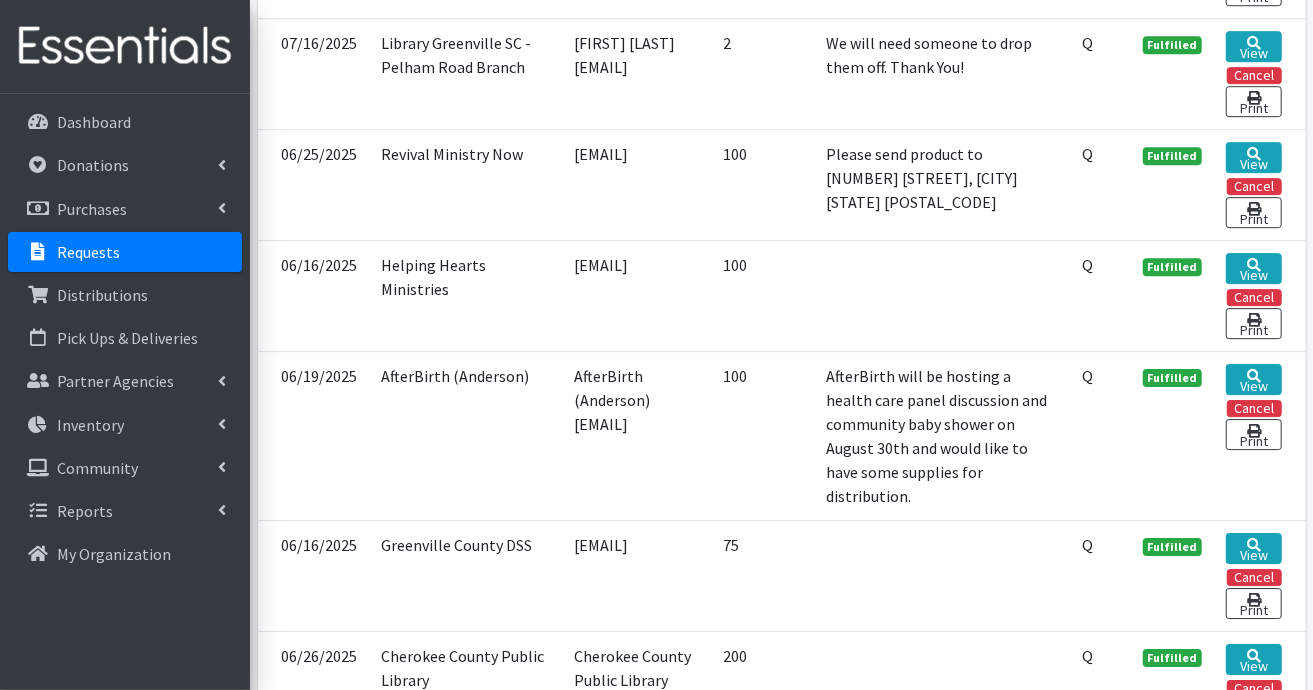 scroll, scrollTop: 3200, scrollLeft: 0, axis: vertical 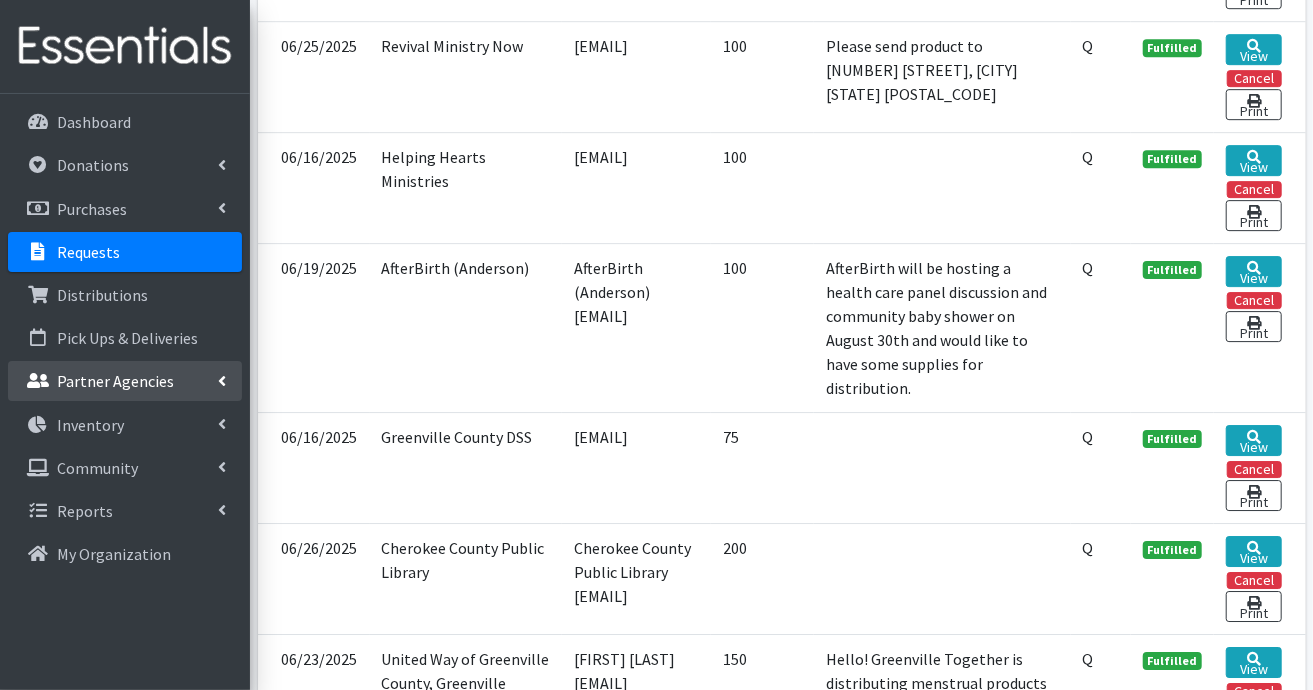 click on "Partner Agencies" at bounding box center [115, 381] 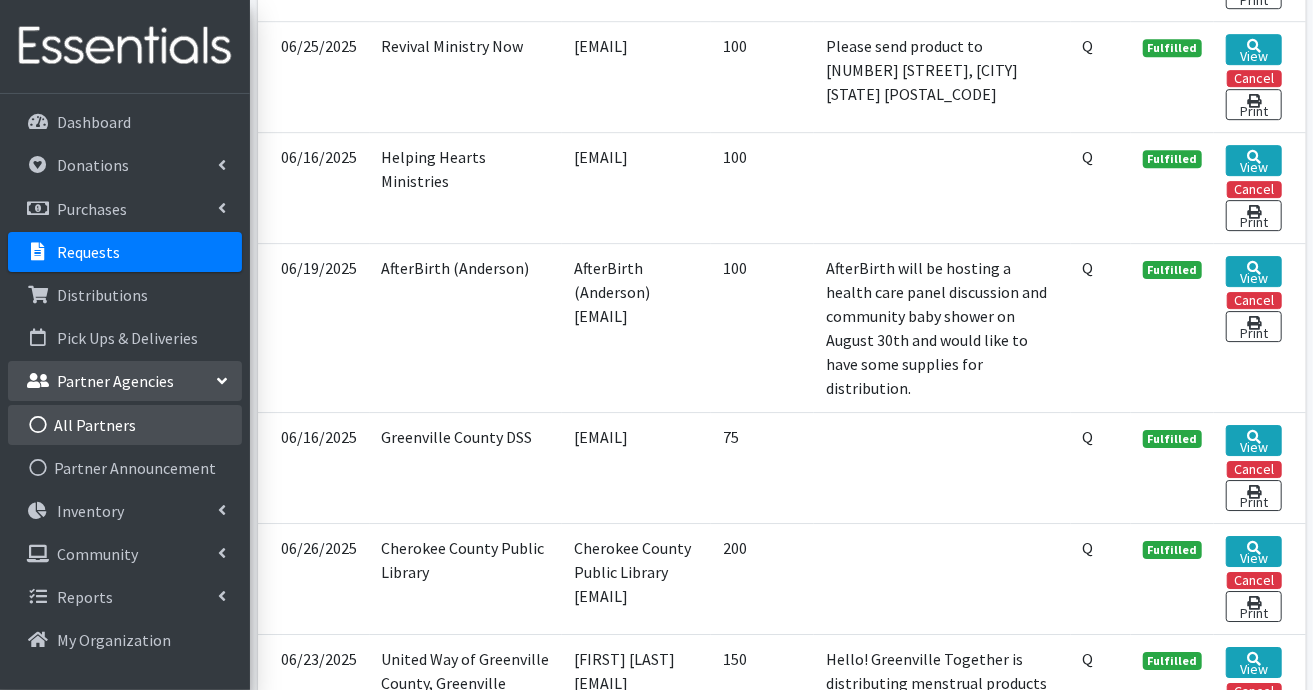 click on "All Partners" at bounding box center [125, 425] 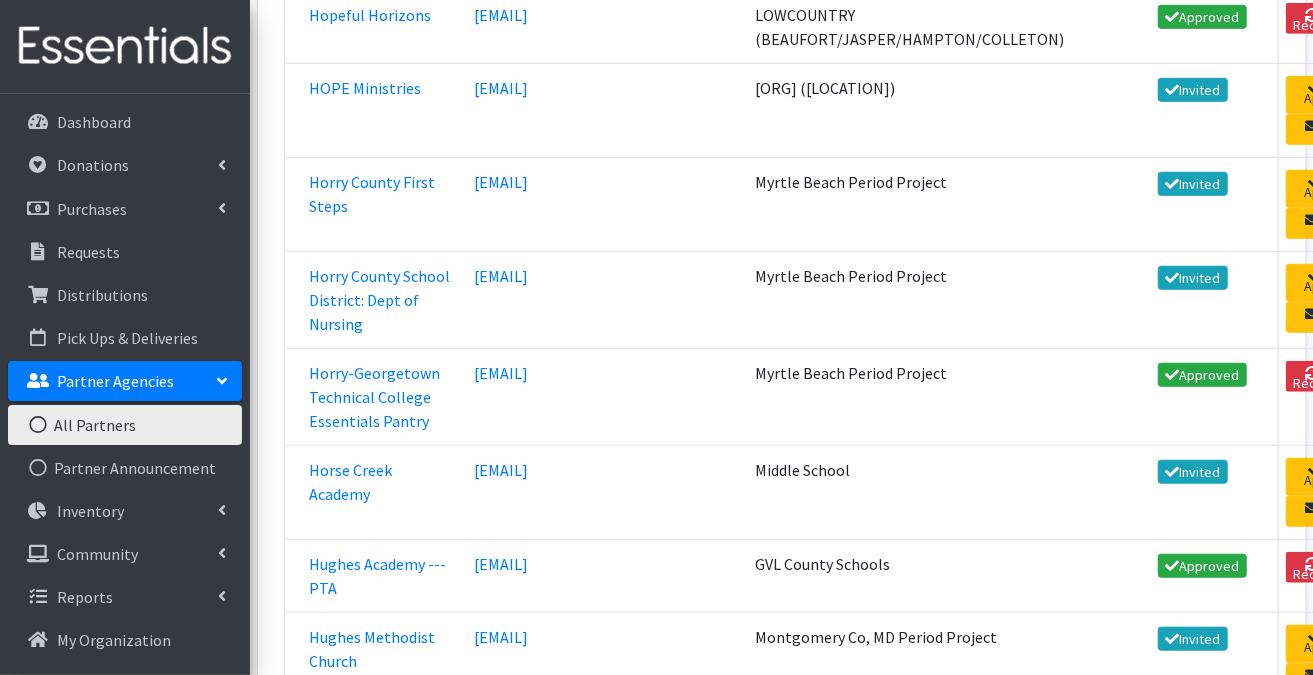 scroll, scrollTop: 28400, scrollLeft: 0, axis: vertical 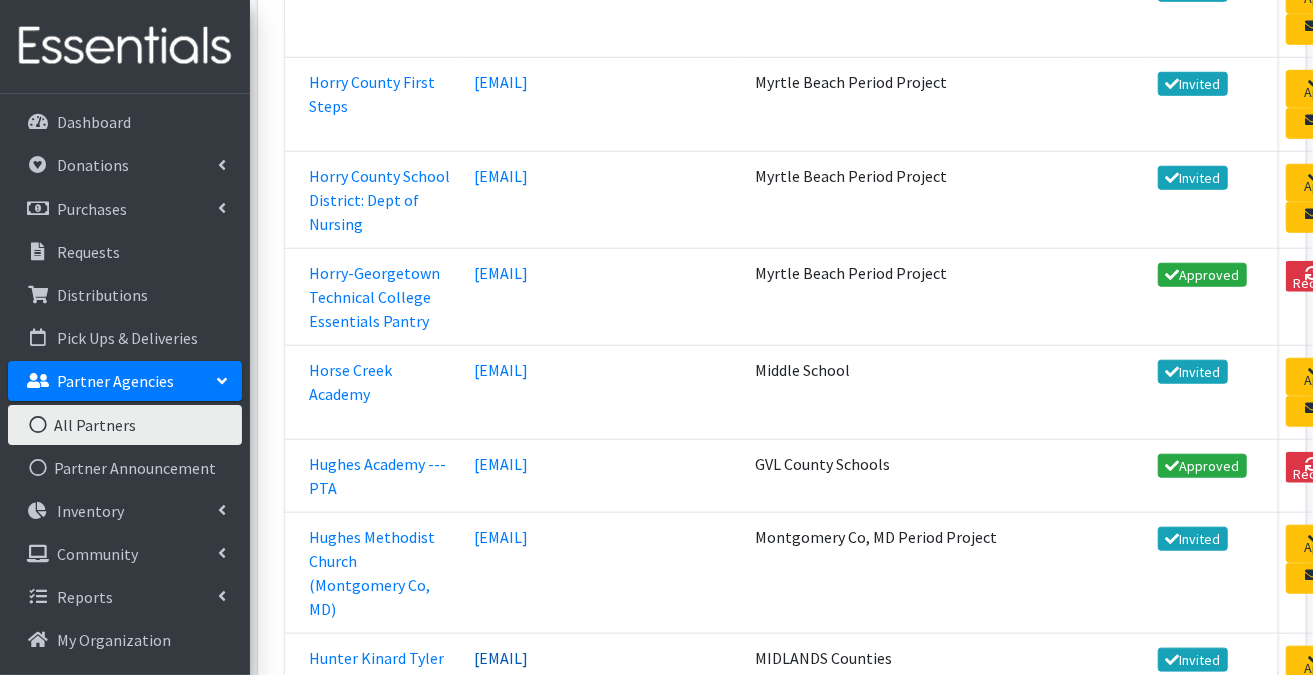 drag, startPoint x: 677, startPoint y: 338, endPoint x: 471, endPoint y: 330, distance: 206.15529 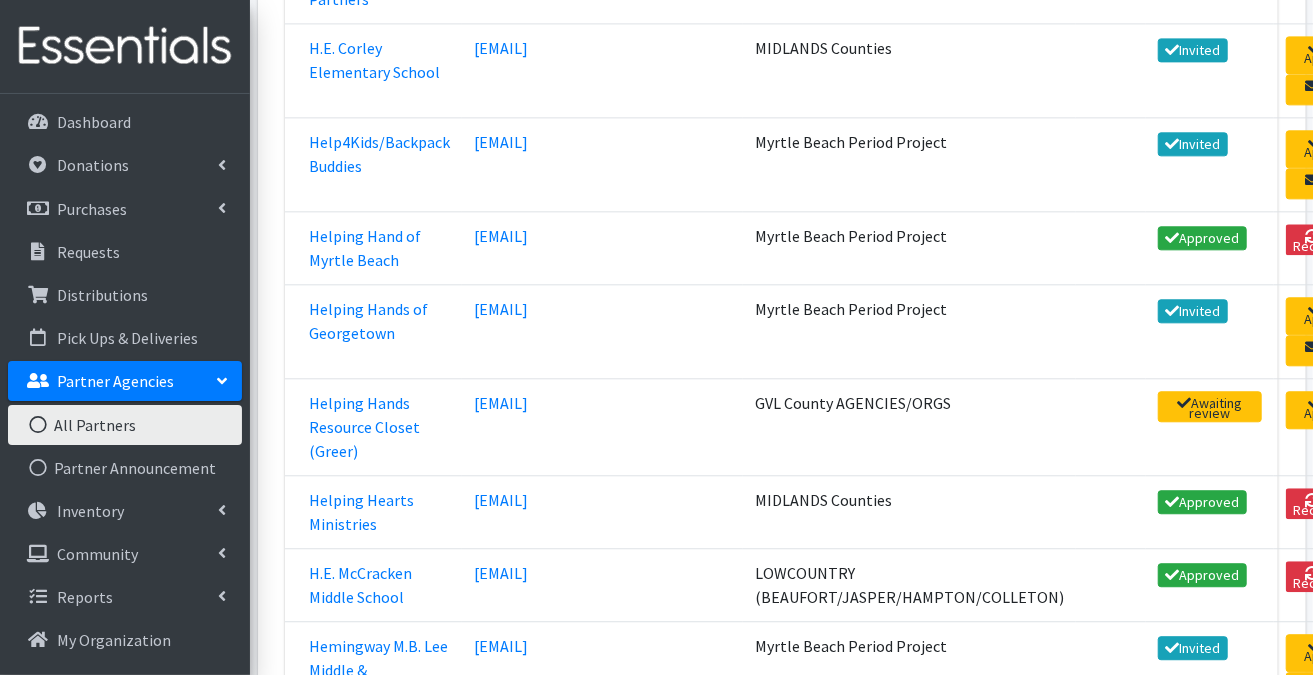 scroll, scrollTop: 26000, scrollLeft: 0, axis: vertical 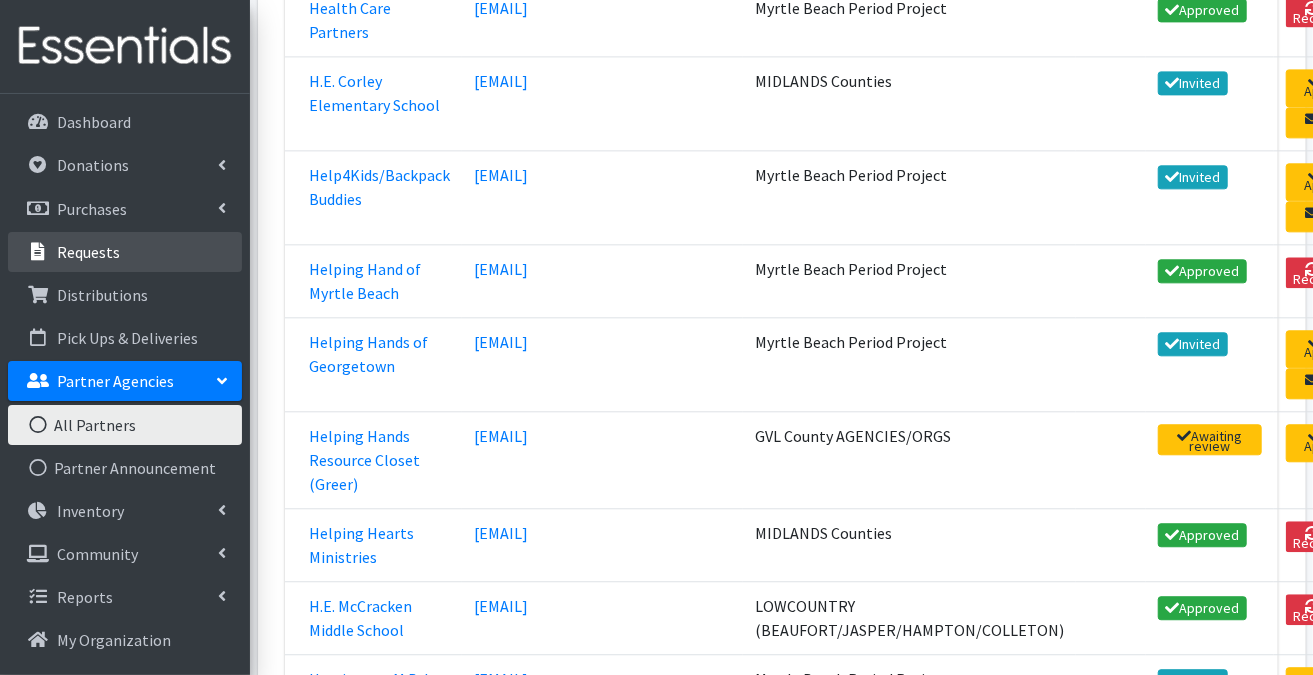 click on "Requests" at bounding box center [125, 252] 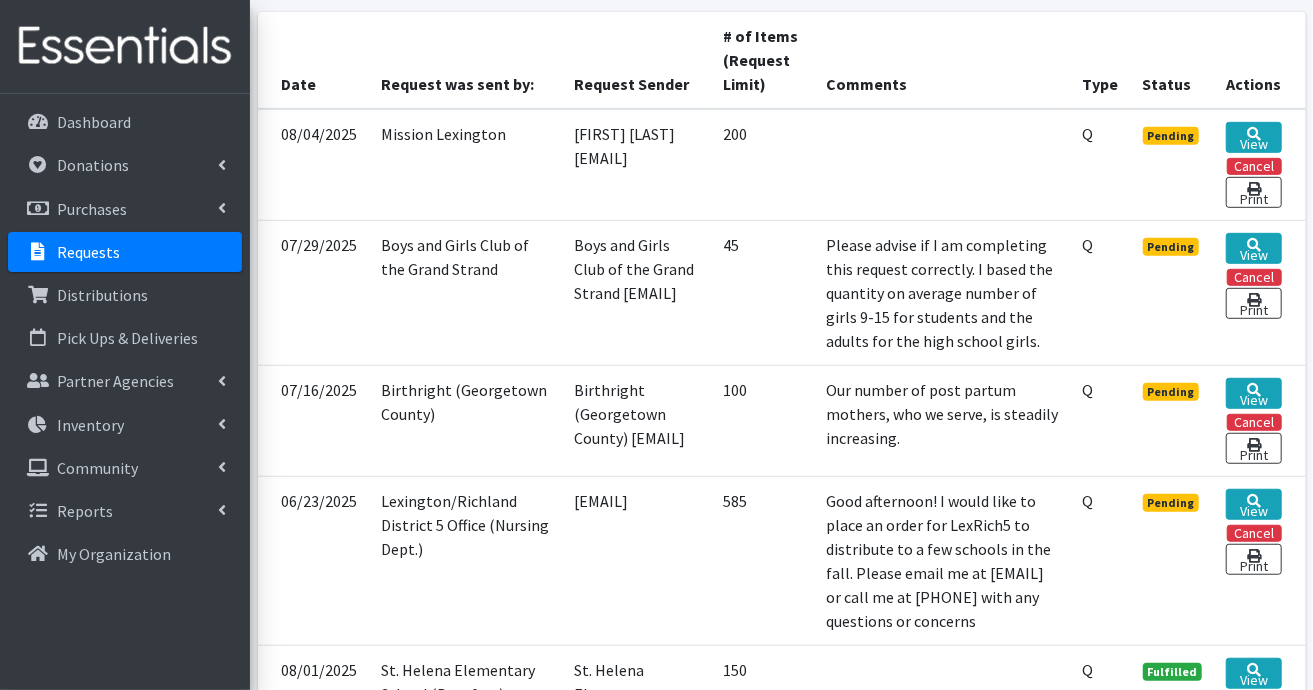 scroll, scrollTop: 0, scrollLeft: 0, axis: both 